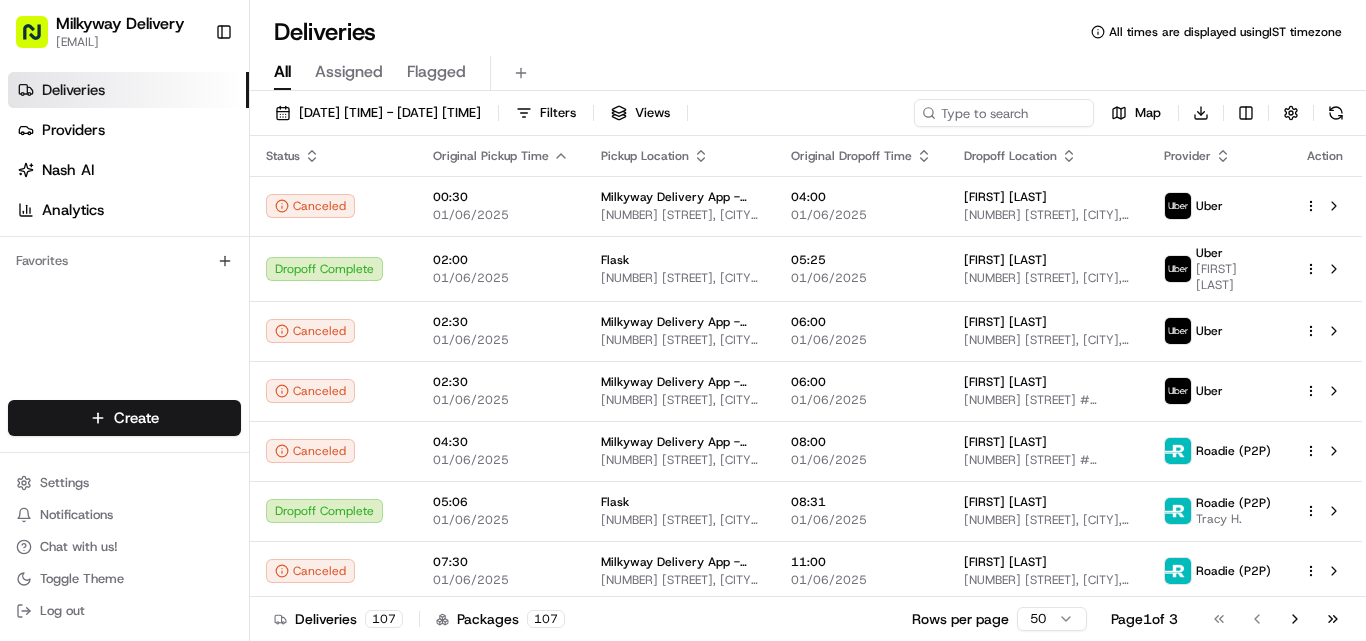 scroll, scrollTop: 0, scrollLeft: 0, axis: both 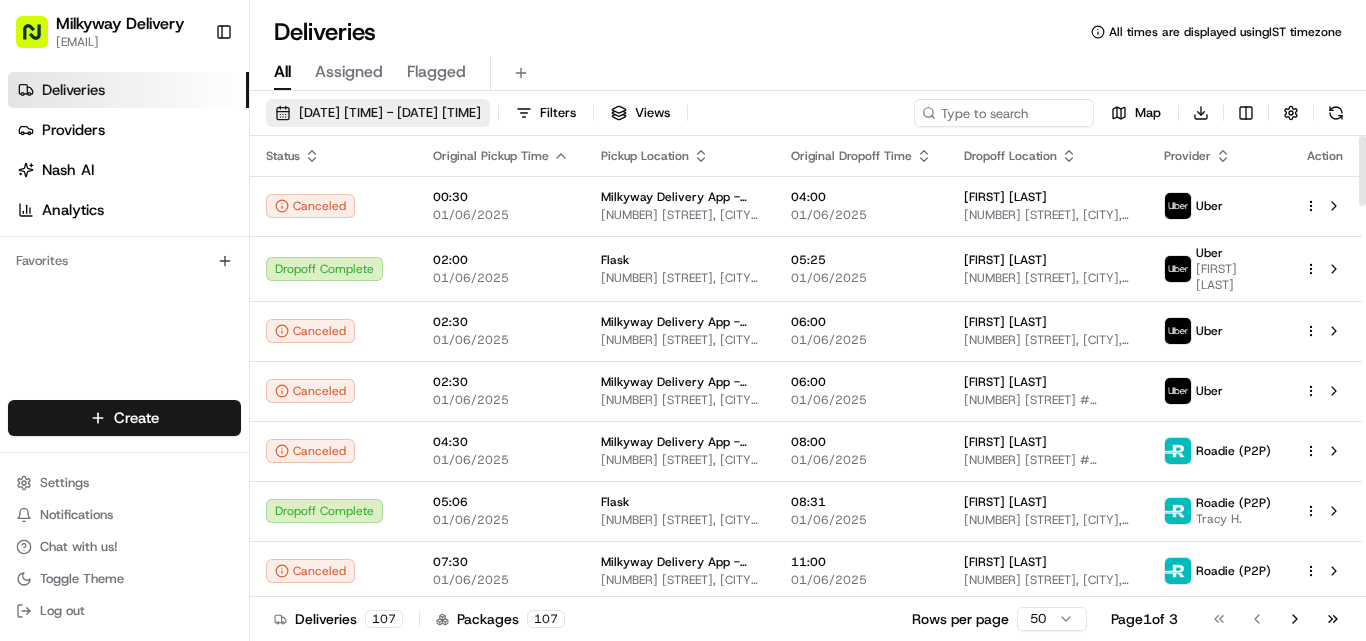 click on "[DATE] [TIME] - [DATE] [TIME]" at bounding box center [390, 113] 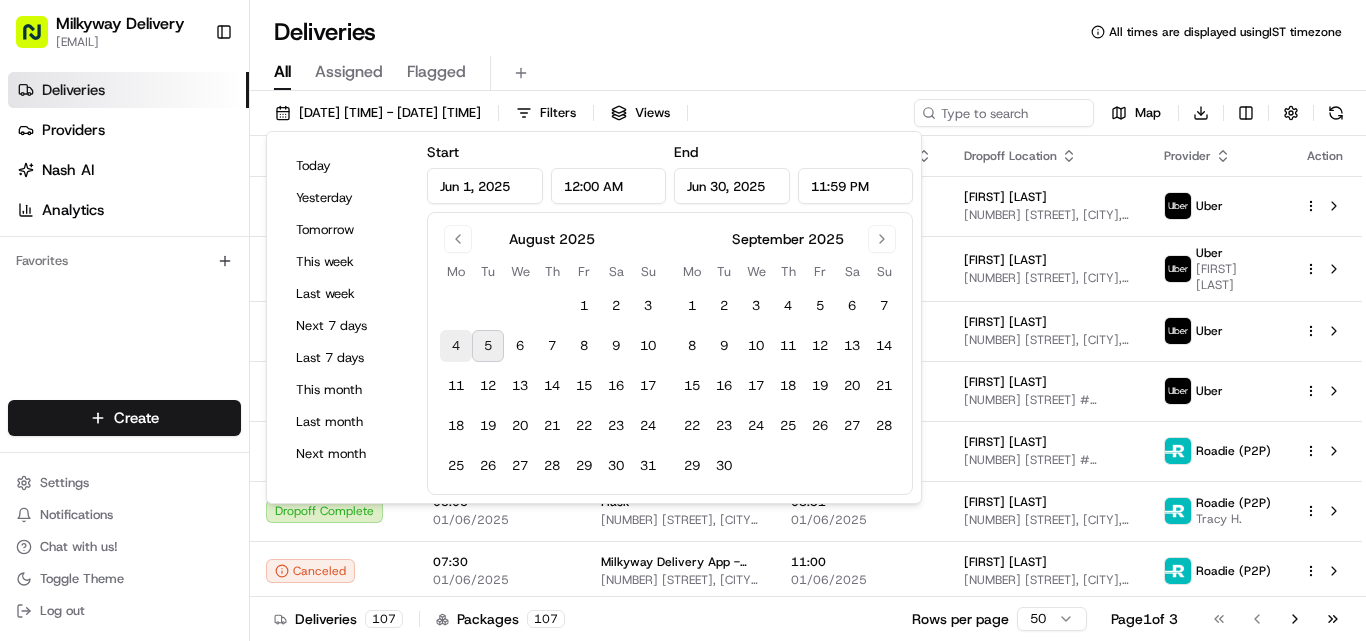 click on "4" at bounding box center [456, 346] 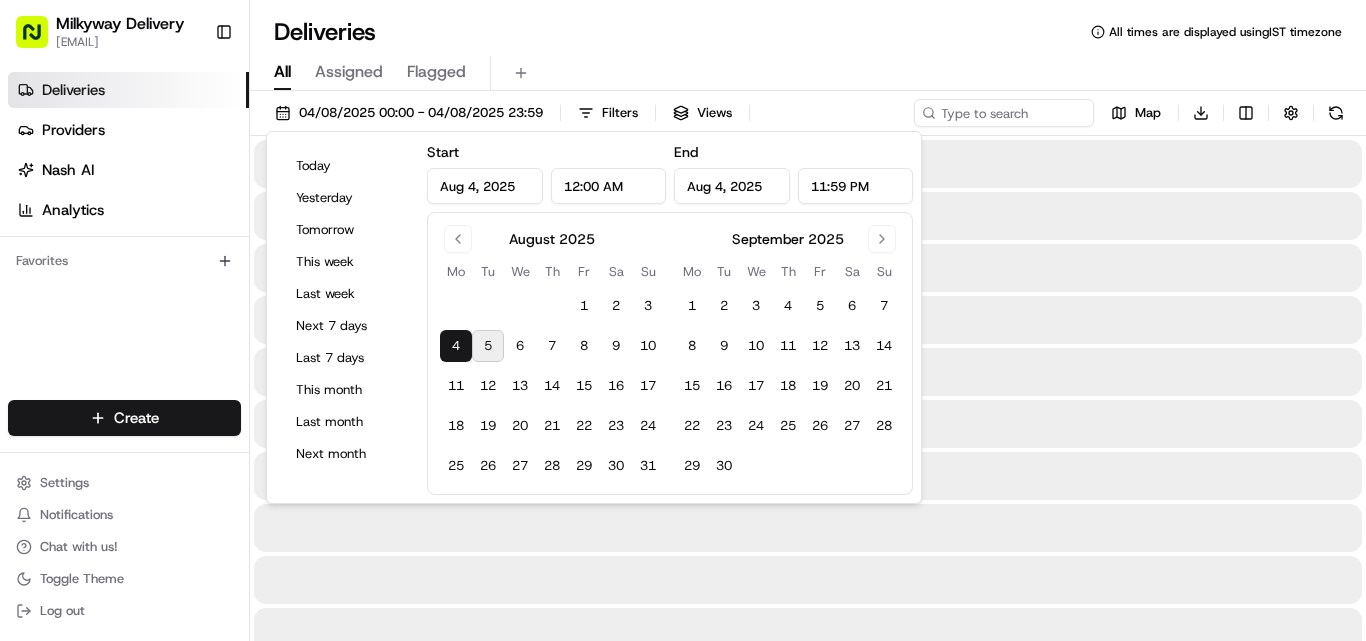 type on "Aug 4, 2025" 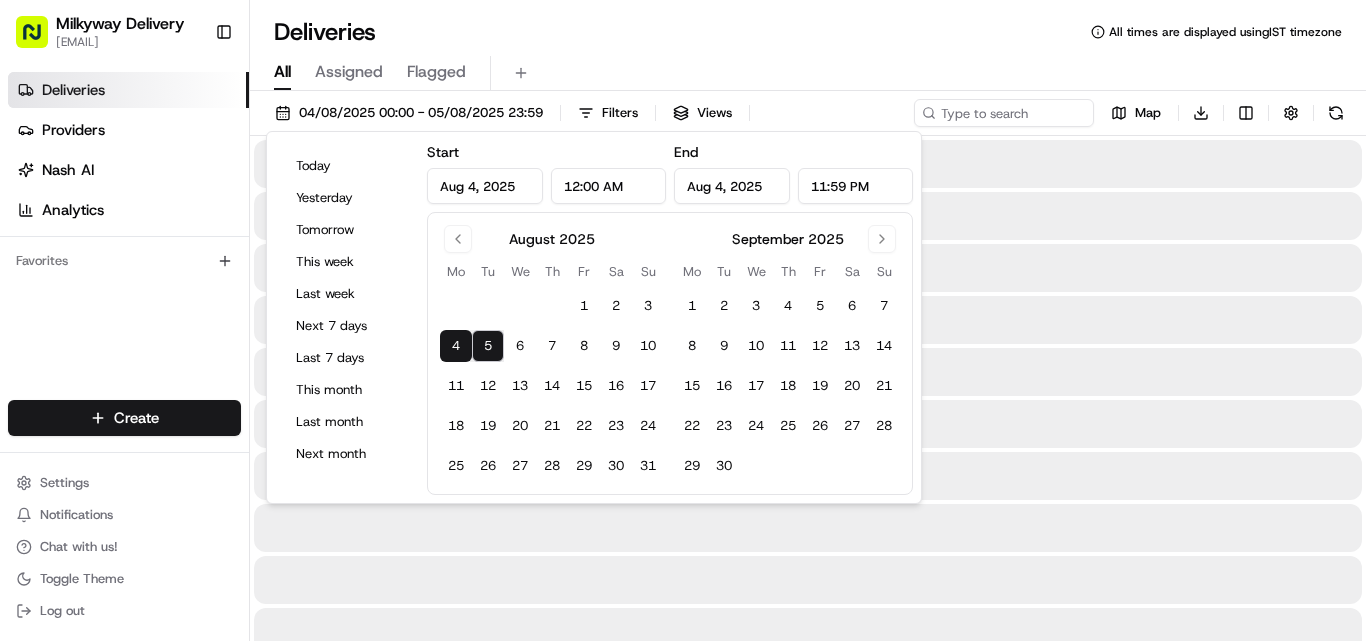 type on "Aug 5, 2025" 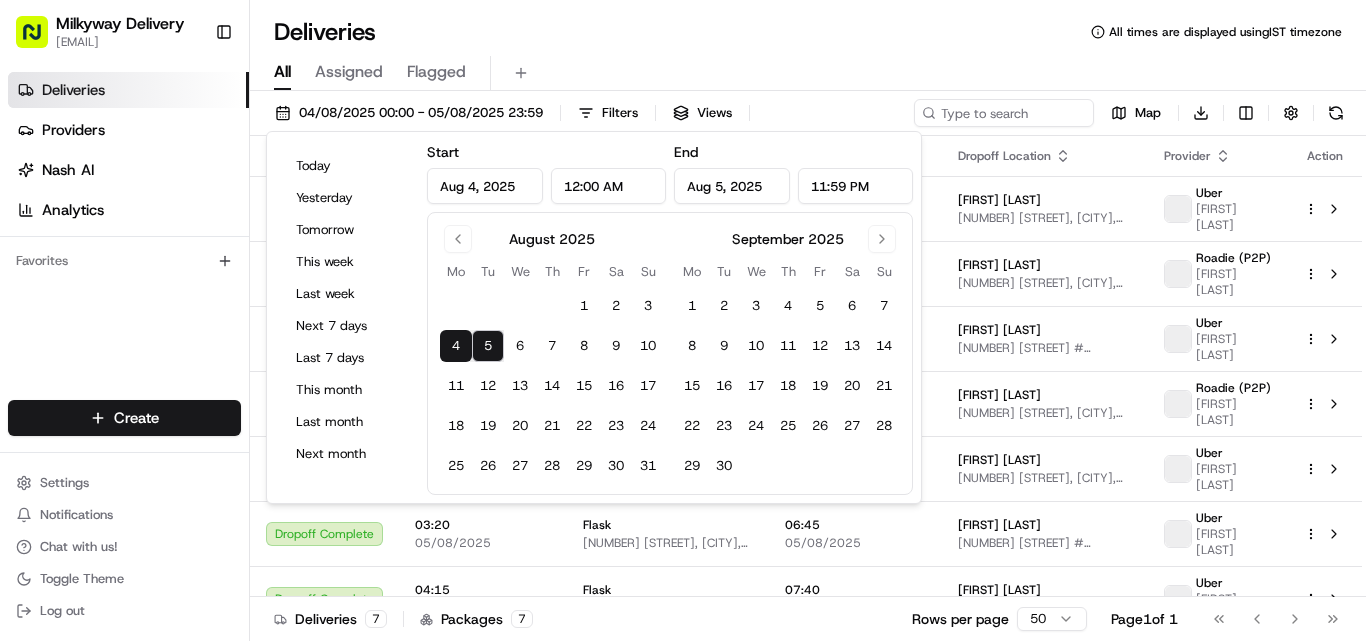 click on "All Assigned Flagged" at bounding box center (808, 69) 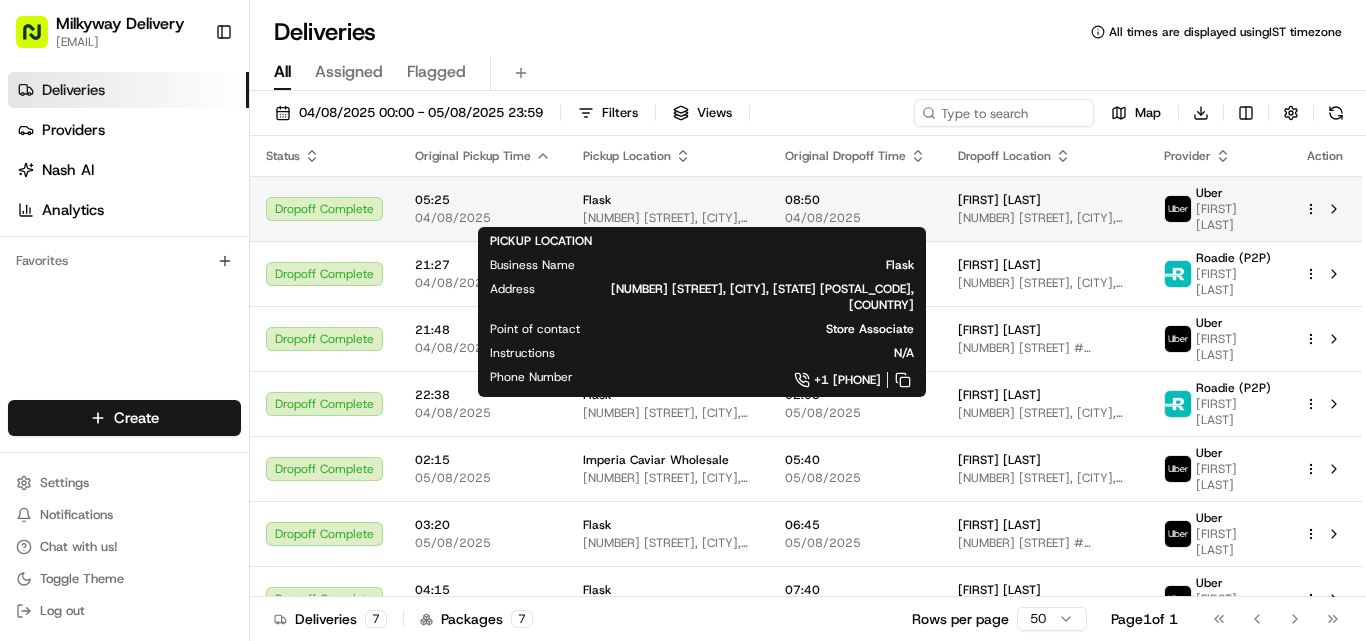 click on "Flask [NUMBER] [STREET], [CITY], [STATE] [POSTAL_CODE], [COUNTRY]" at bounding box center (668, 209) 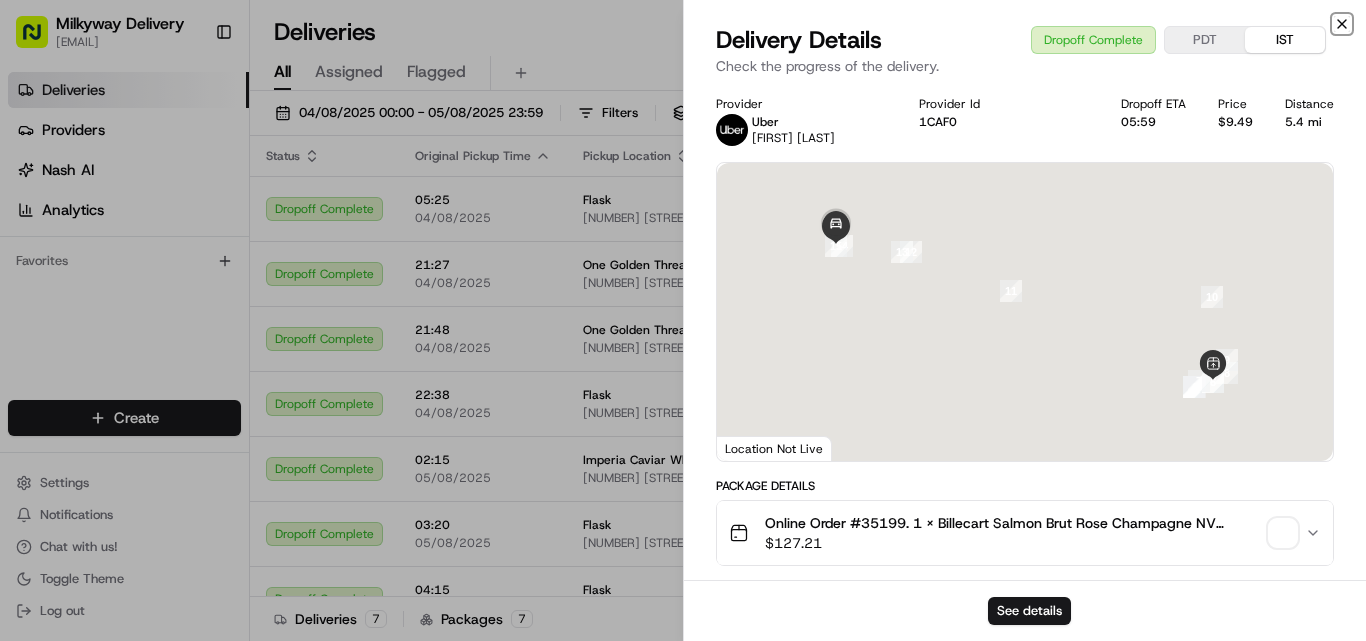 click 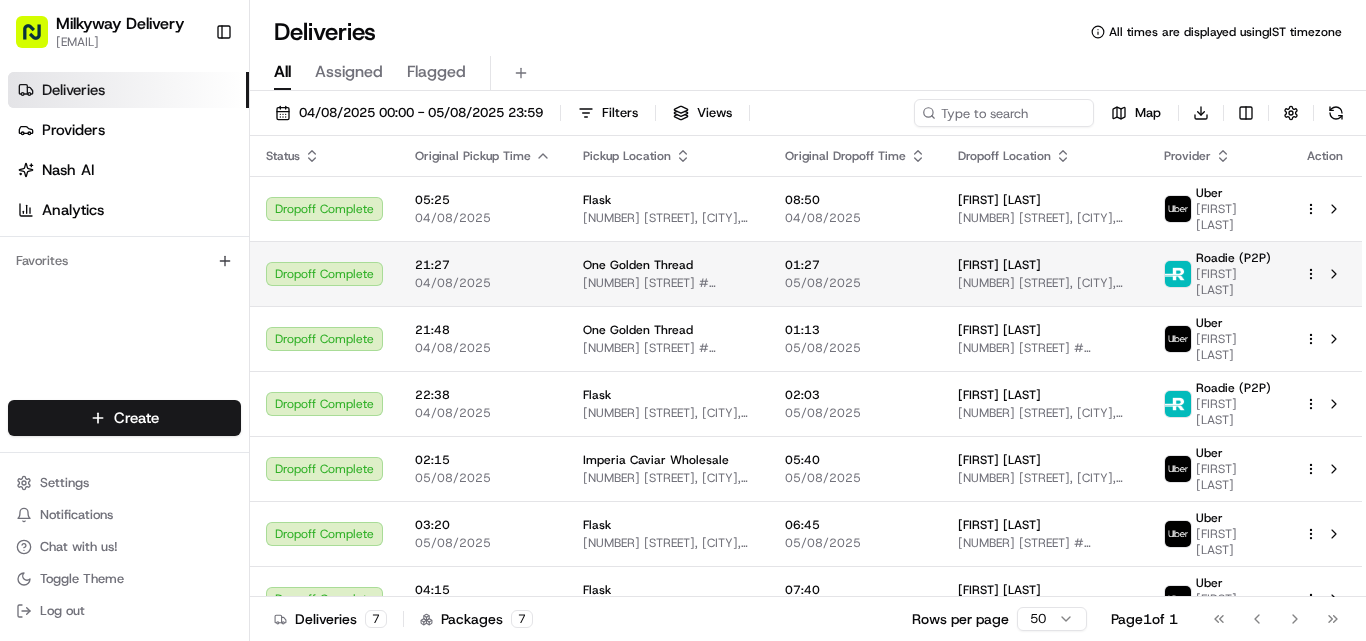 click on "One Golden Thread" at bounding box center (638, 265) 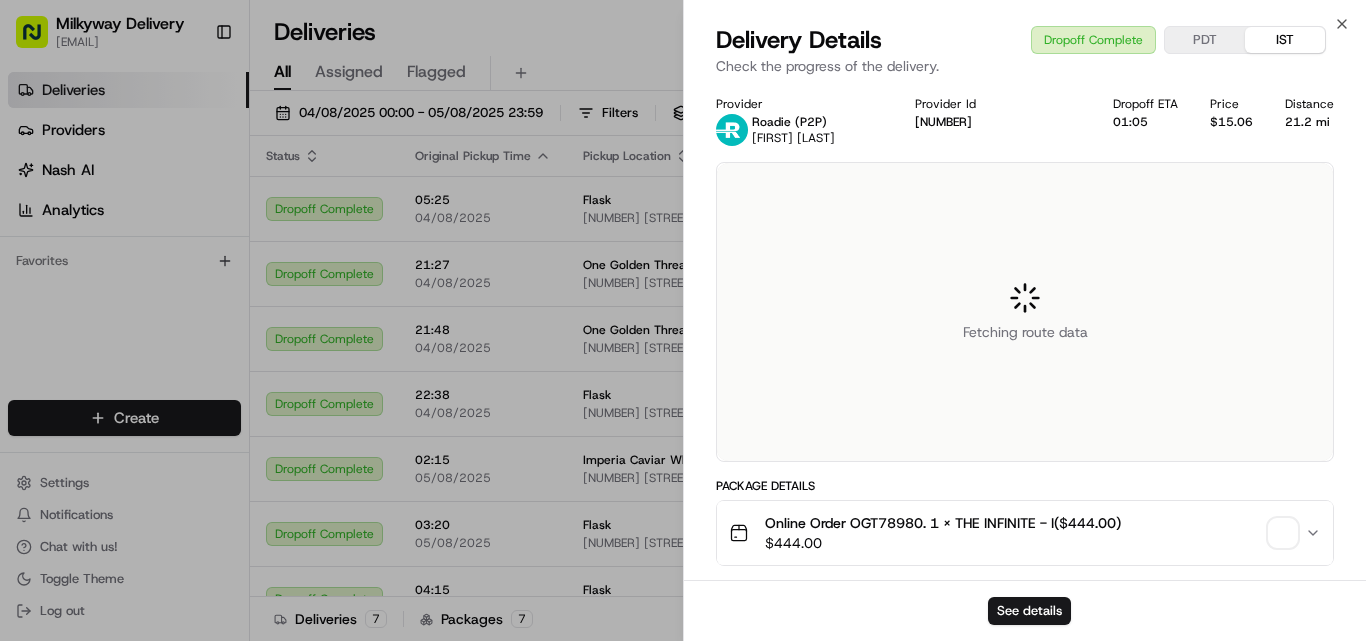 click on "Online Order OGT78980. 1 x THE INFINITE - I($444.00)" at bounding box center [943, 523] 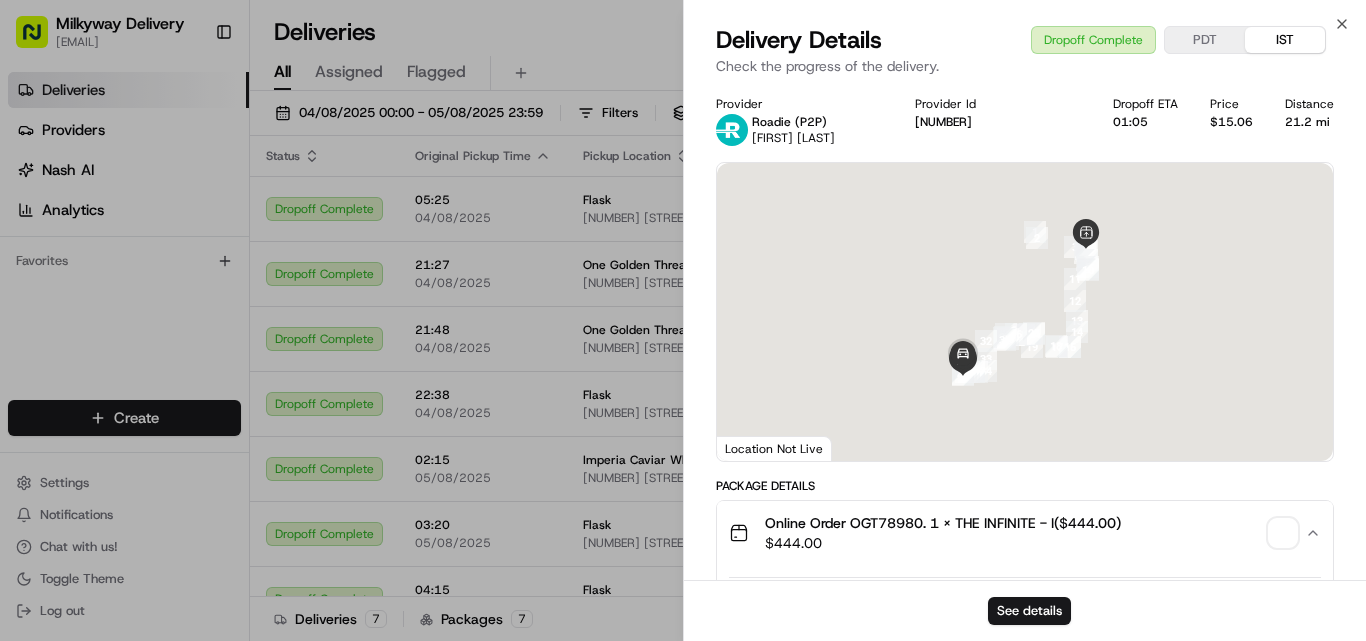 click on "Online Order OGT78980. 1 x THE INFINITE - I($444.00)" at bounding box center [943, 523] 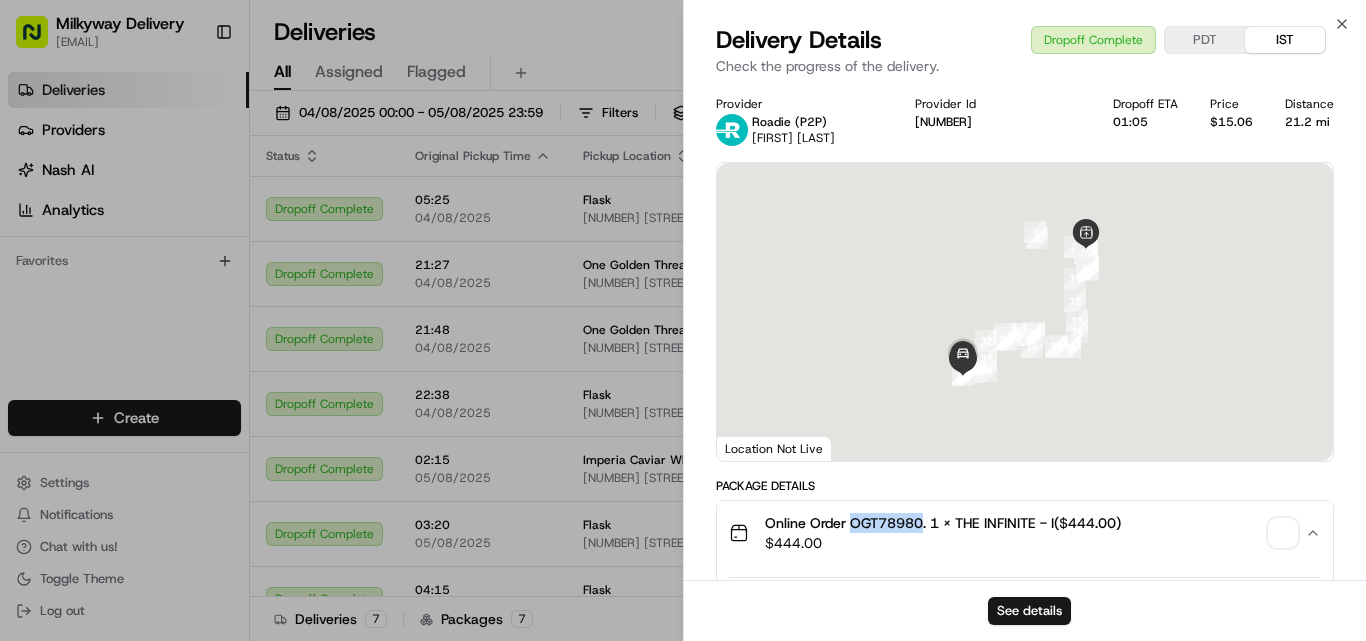 type 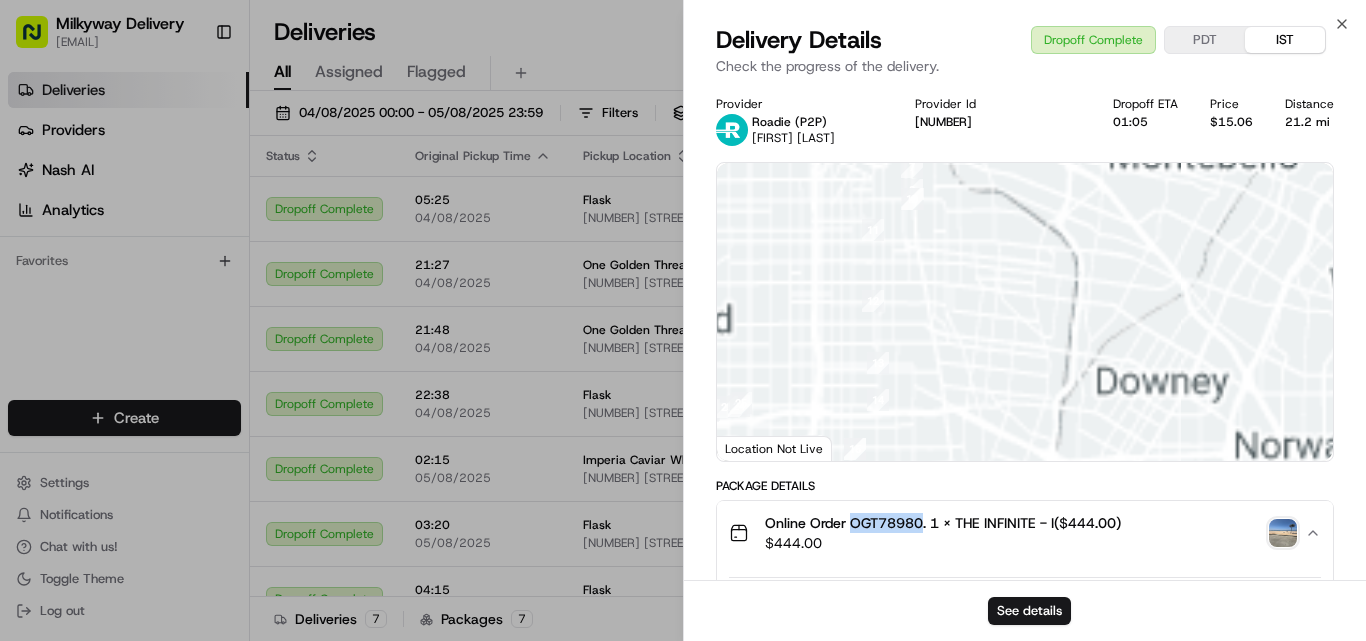 click on "21.2 mi" at bounding box center [1309, 122] 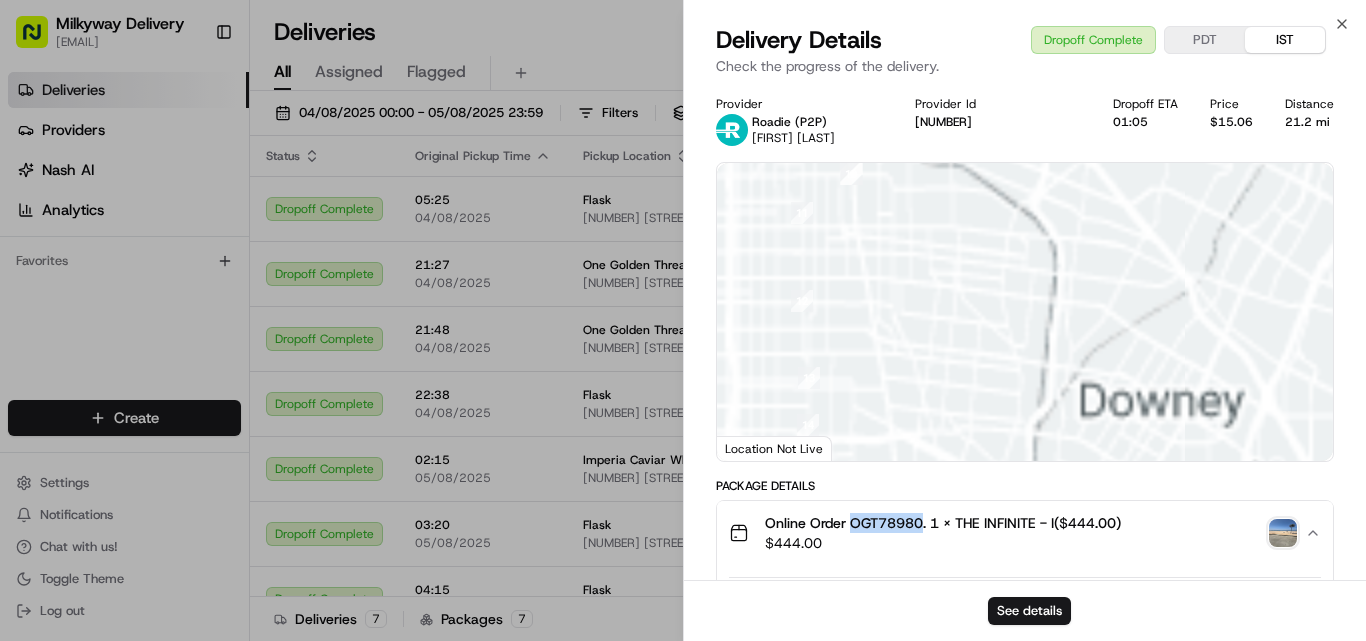 click on "21.2 mi" at bounding box center [1309, 122] 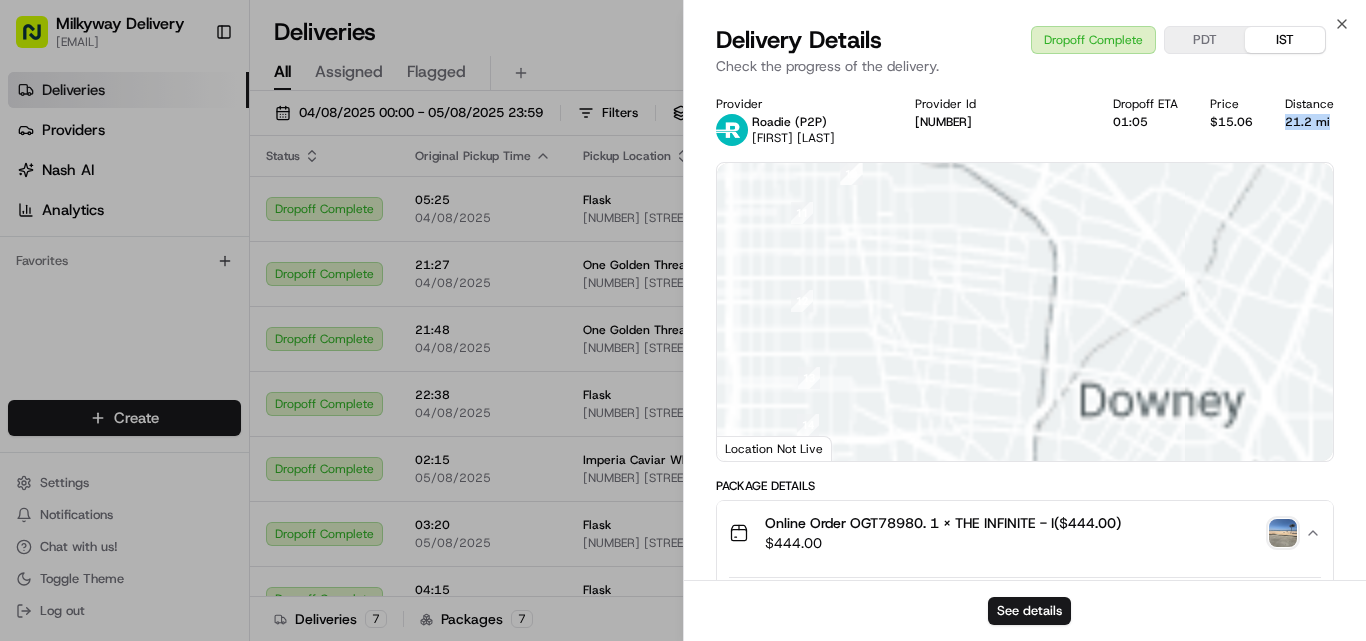 copy on "21.2 mi" 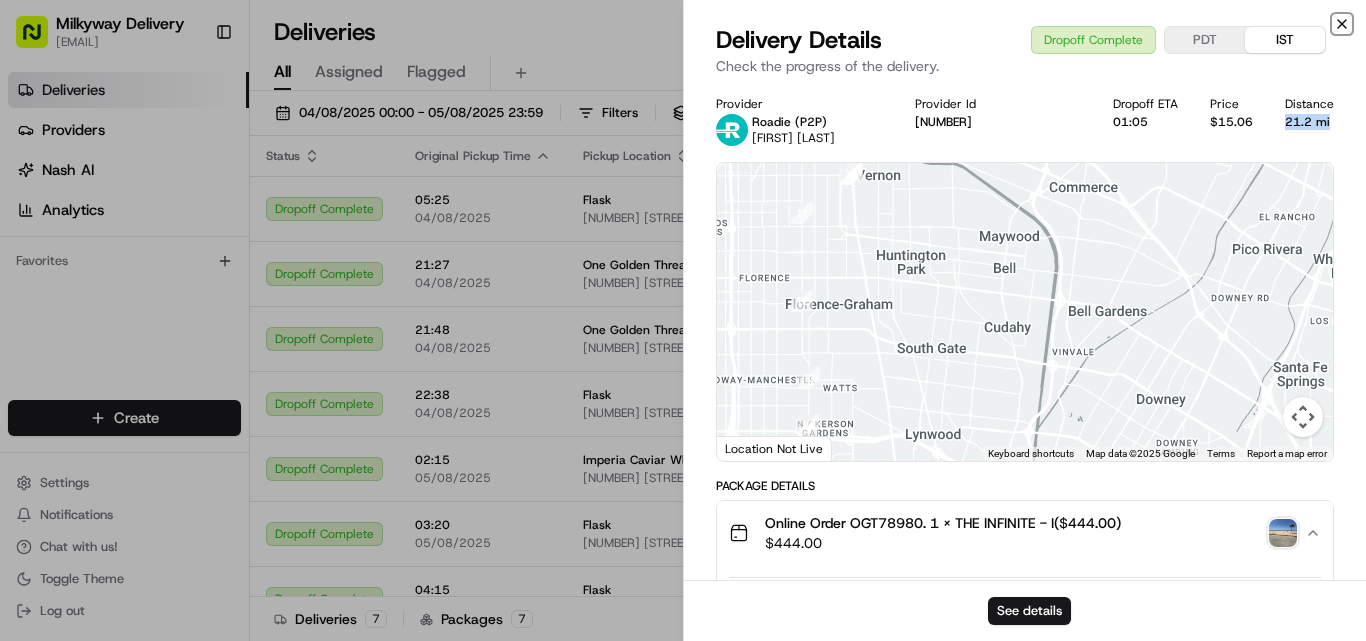 click 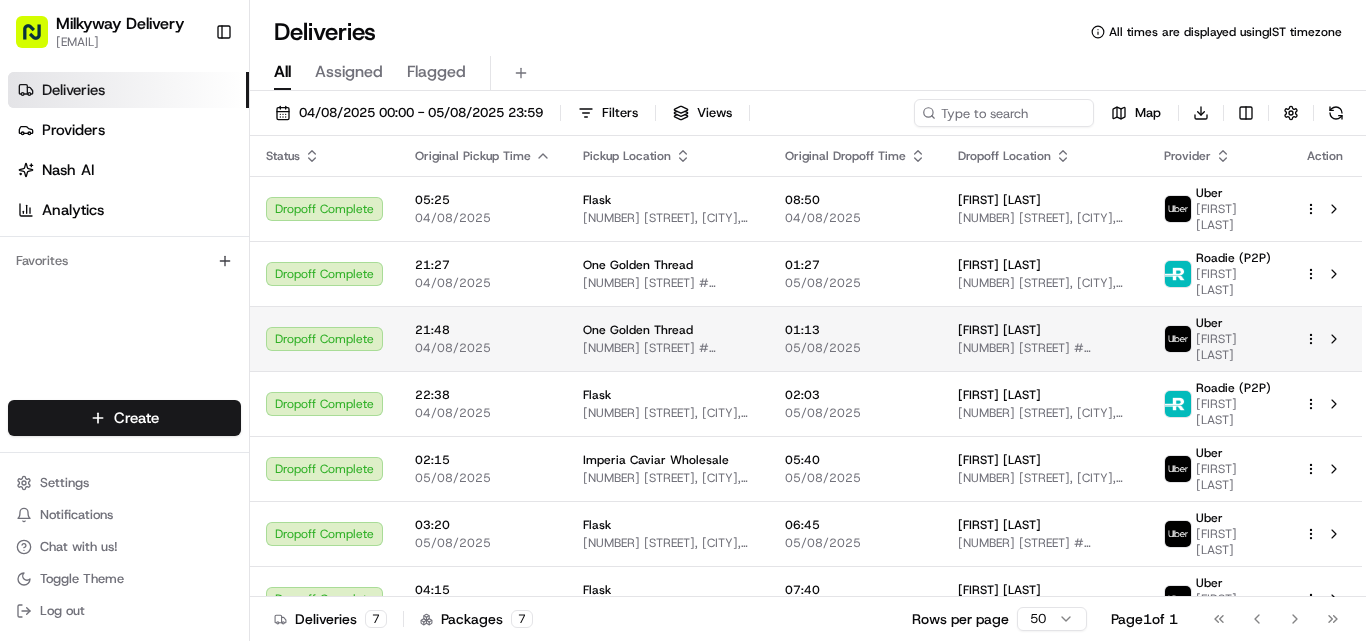 click on "One Golden Thread" at bounding box center [638, 330] 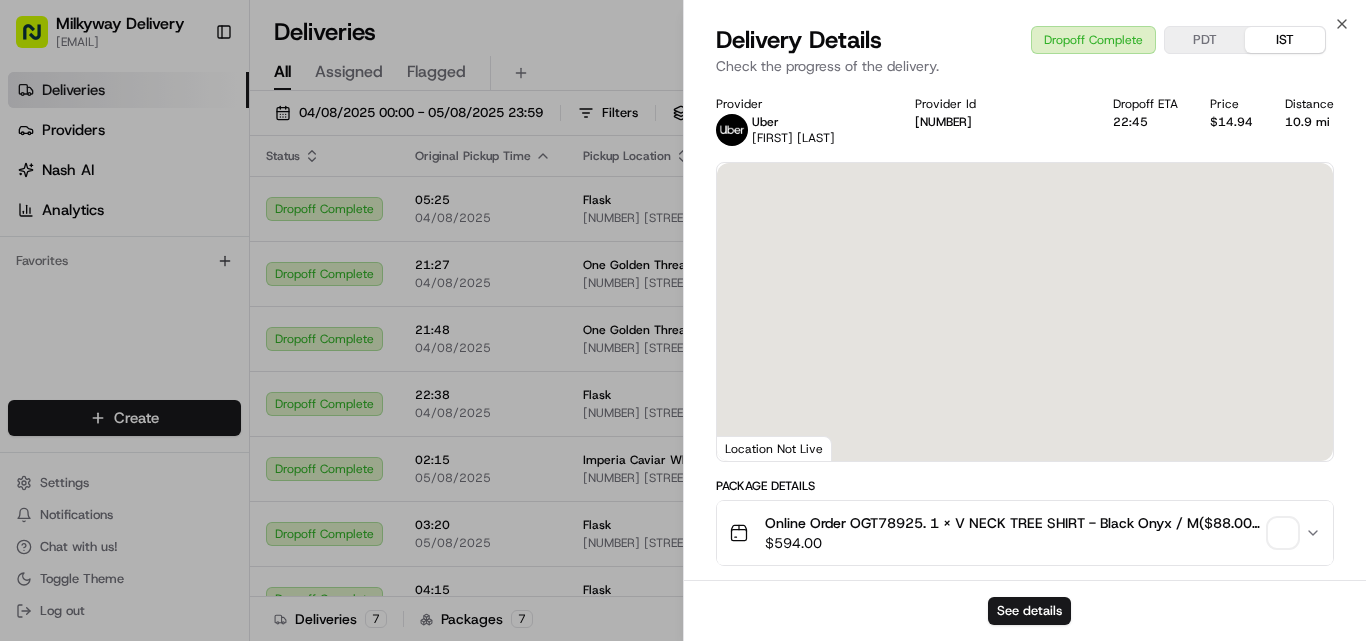 click on "Online Order OGT78925. 1 x V NECK TREE SHIRT - Black Onyx / M($88.00), 1 x MILANOS PANT V3 - White Stone / S/M($298.00), 1 x LONG SLEEVE  RAGLAN - Slate / S($208.00)" at bounding box center (1013, 523) 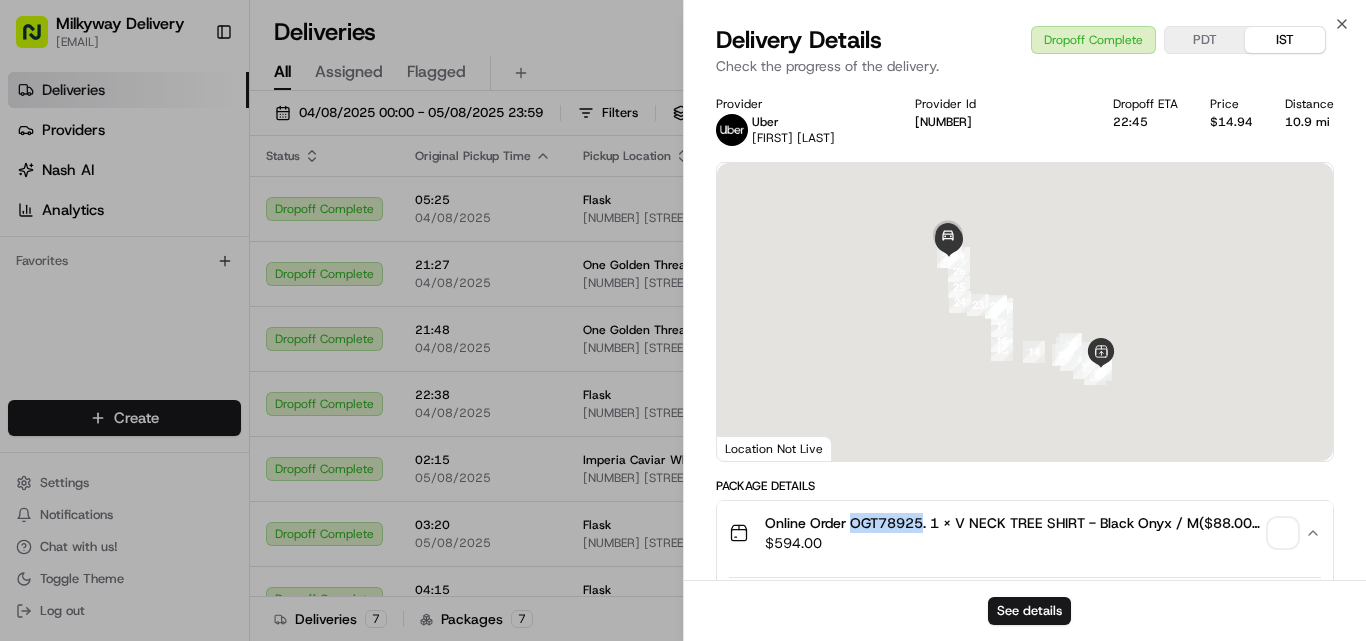 type 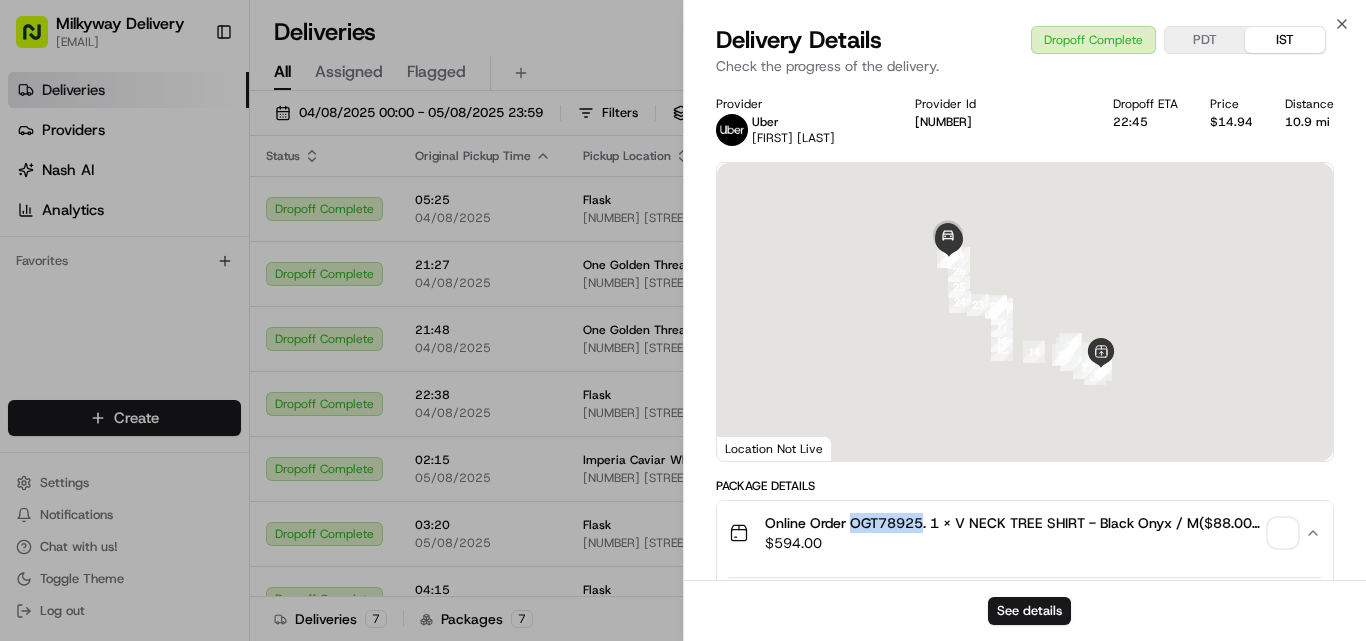 copy on "OGT78925" 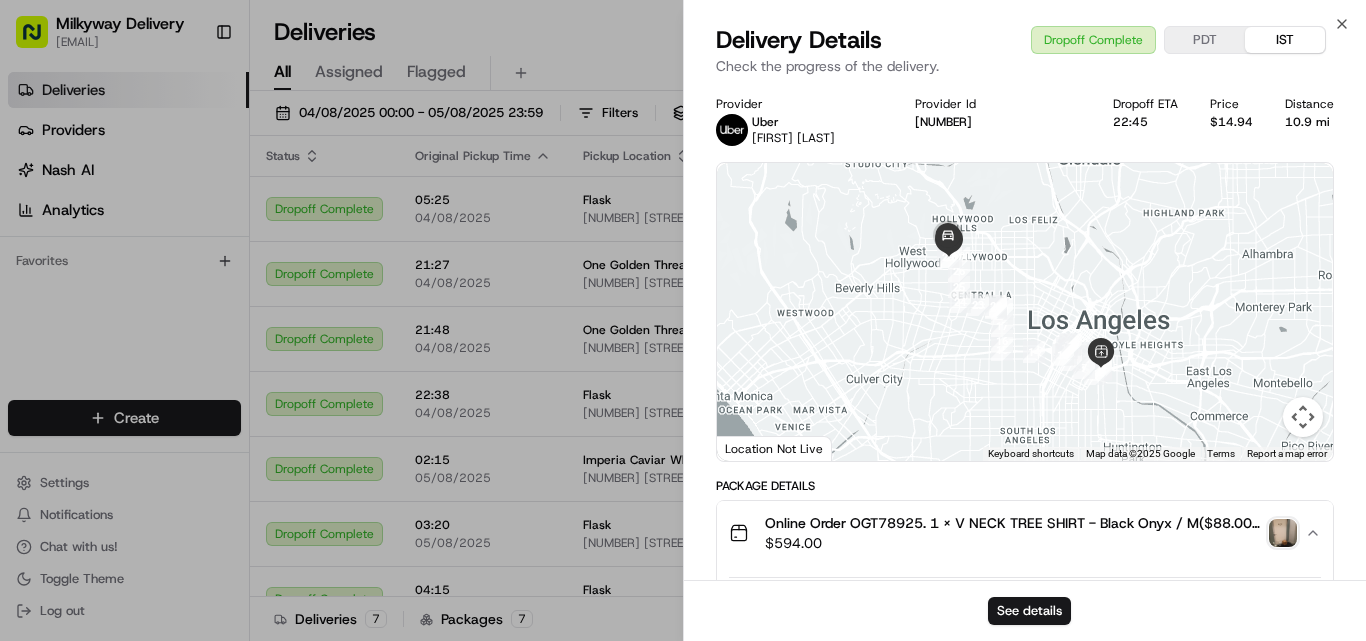 click on "10.9 mi" at bounding box center (1309, 122) 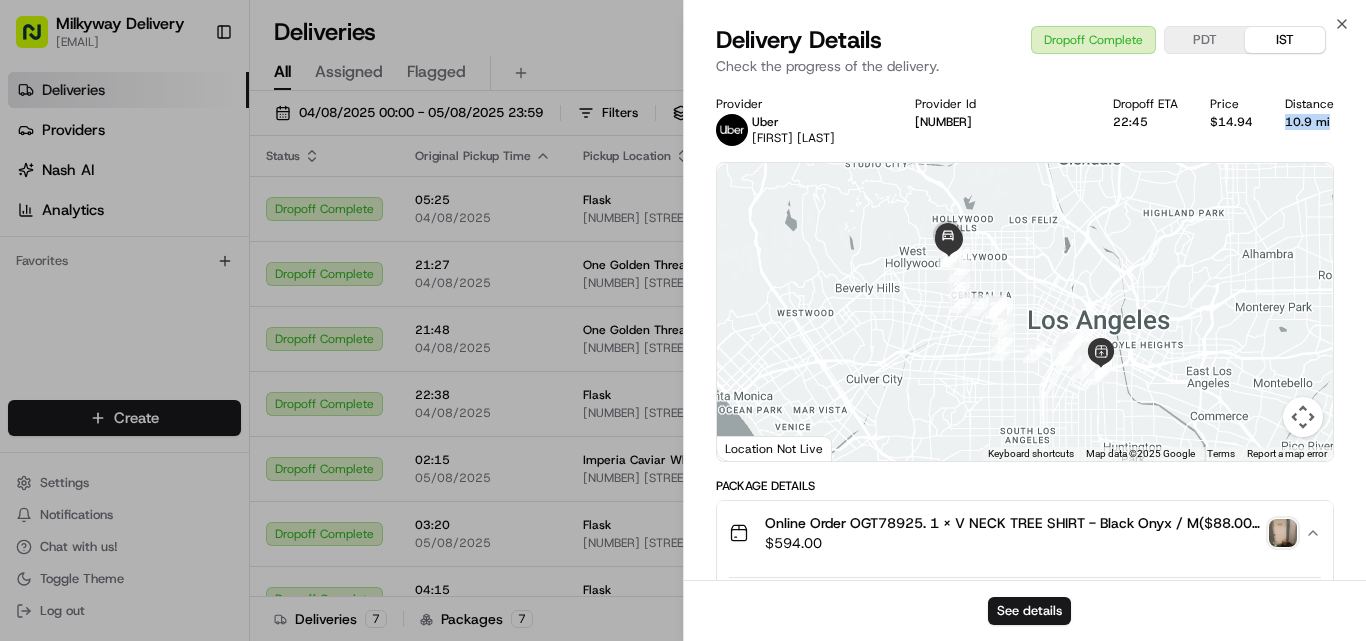 copy on "10.9 mi" 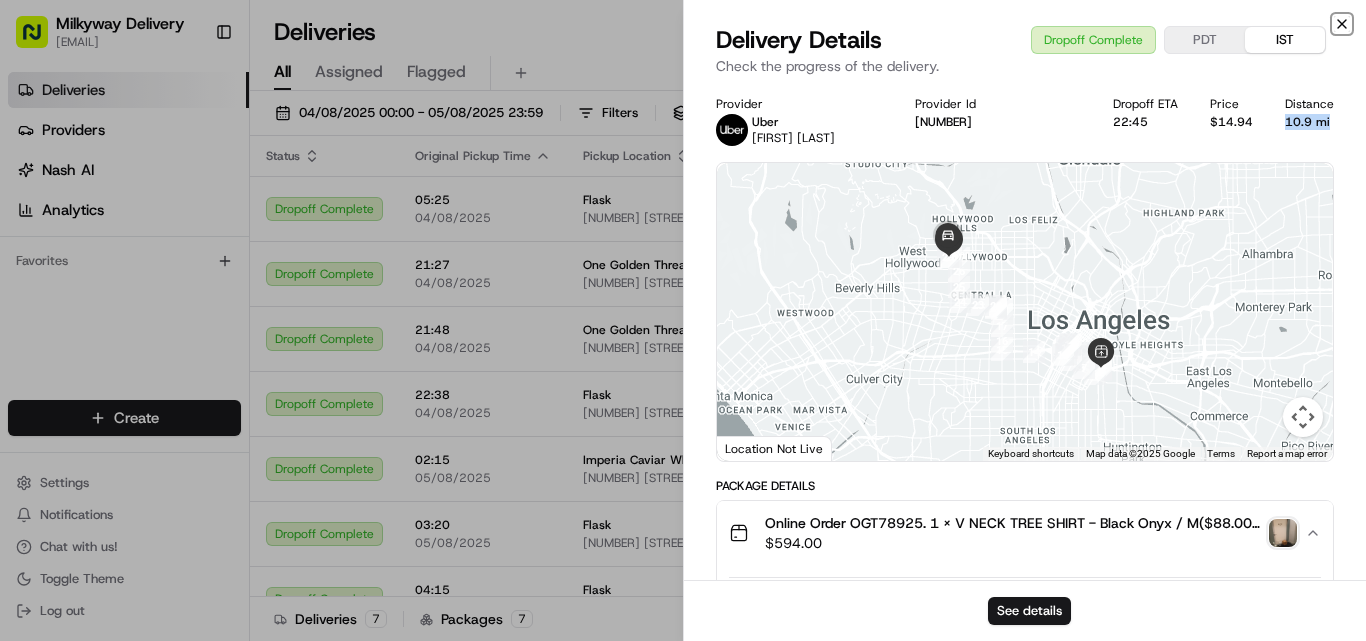 click 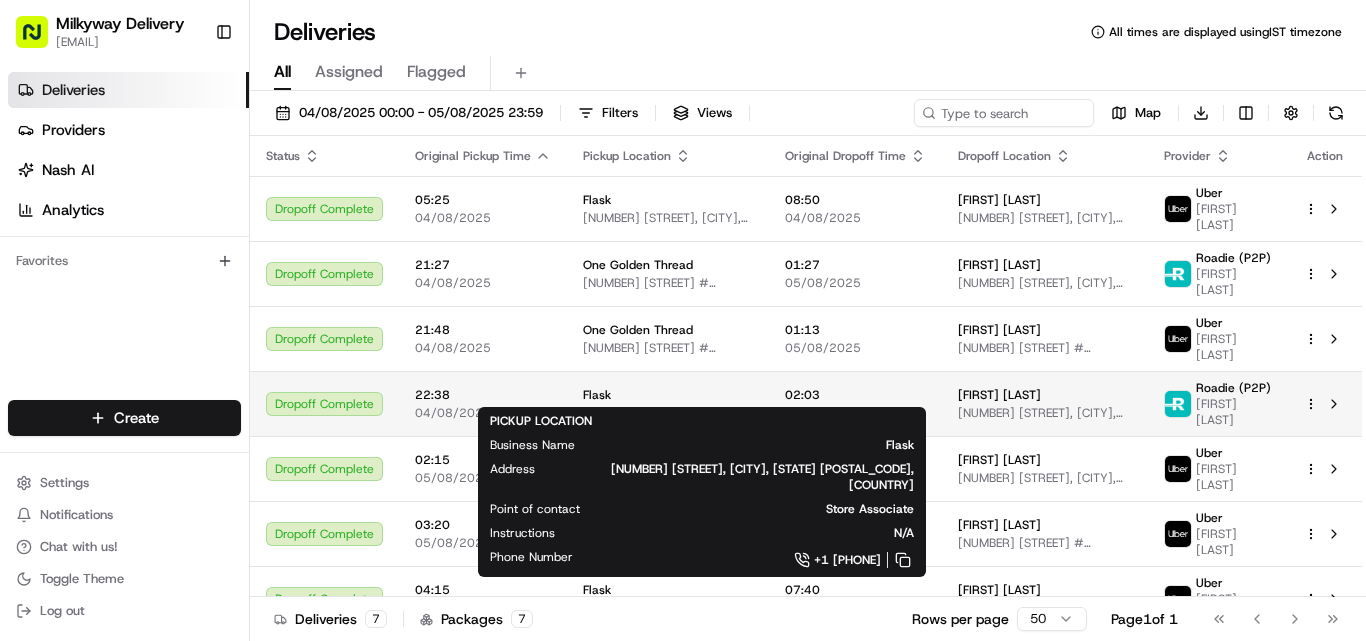 click on "Flask" at bounding box center [668, 395] 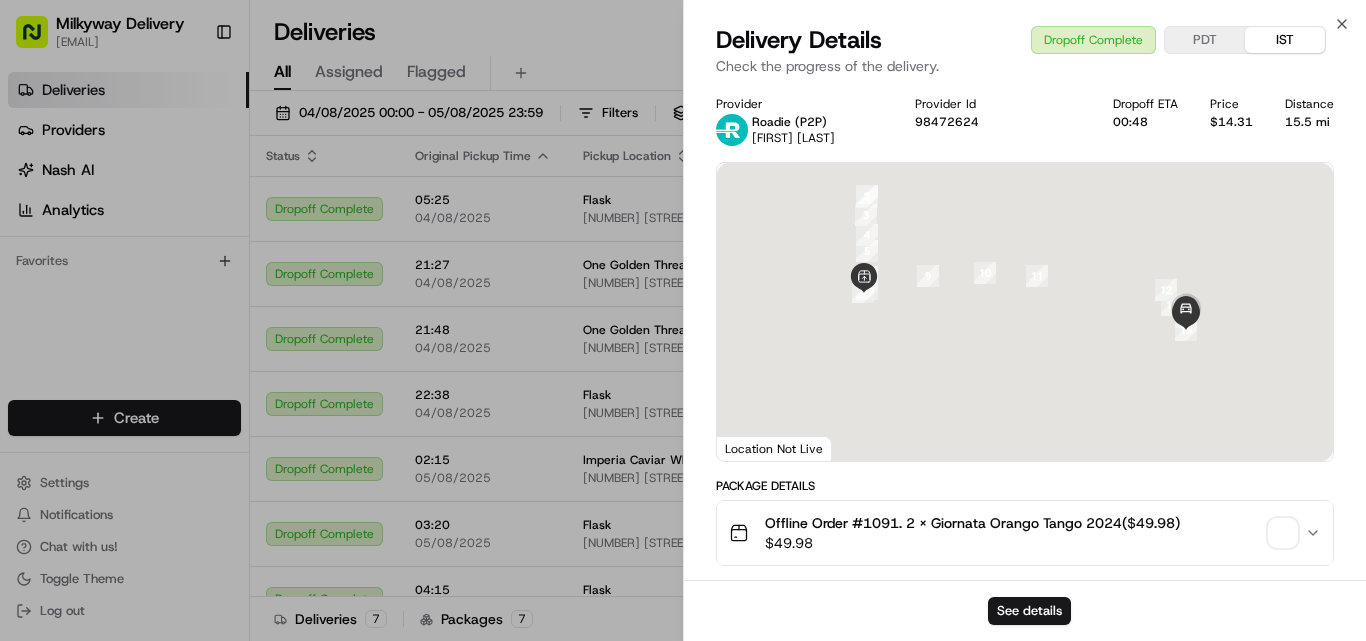 click on "Offline Order #1091. 2 x Giornata Orango Tango 2024($49.98)" at bounding box center (972, 523) 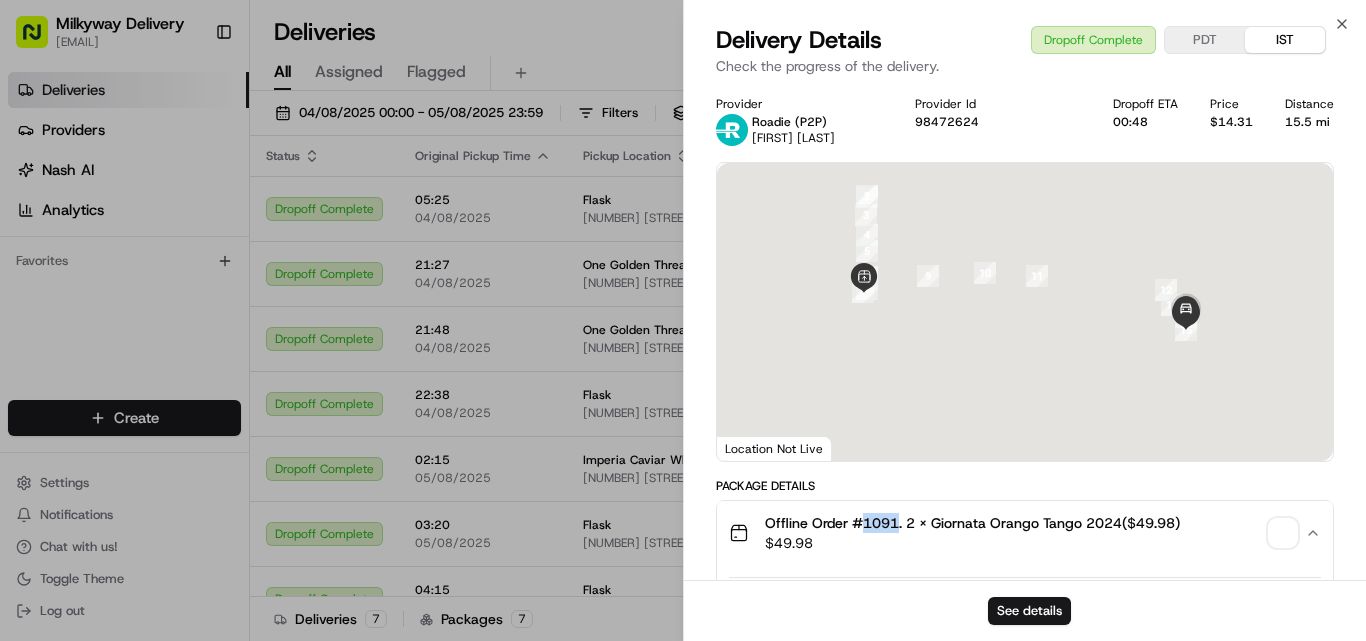click on "Offline Order #1091. 2 x Giornata Orango Tango 2024($49.98)" at bounding box center [972, 523] 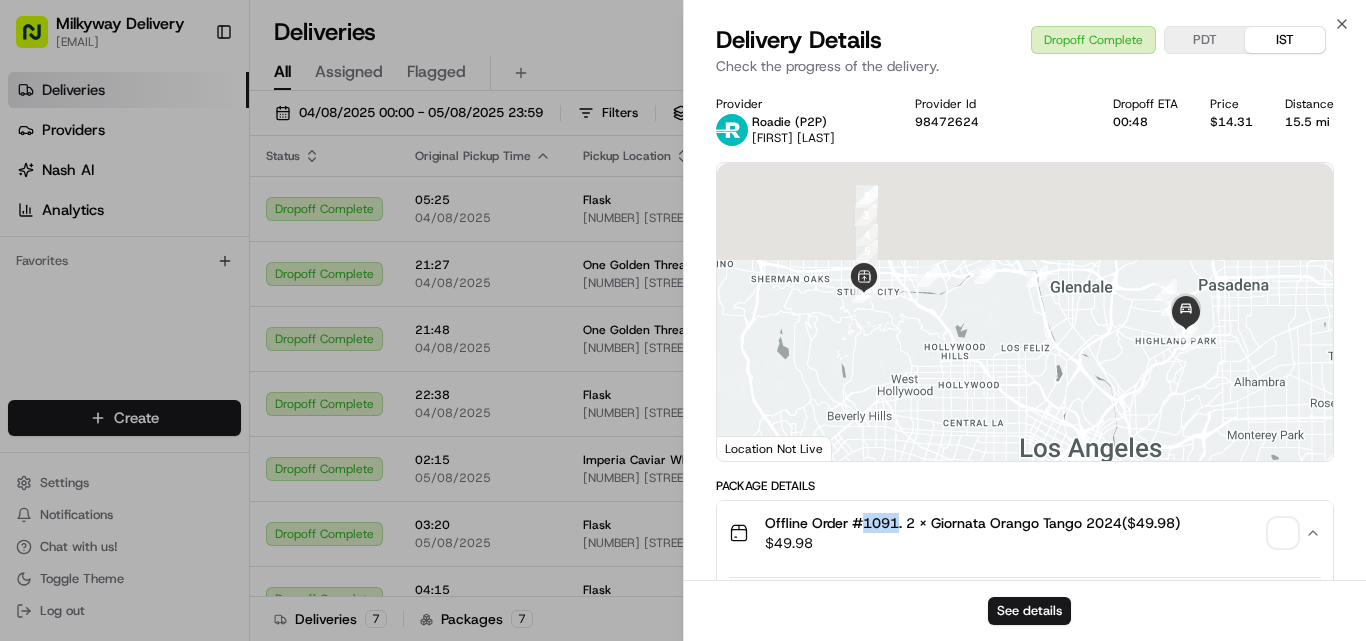 type 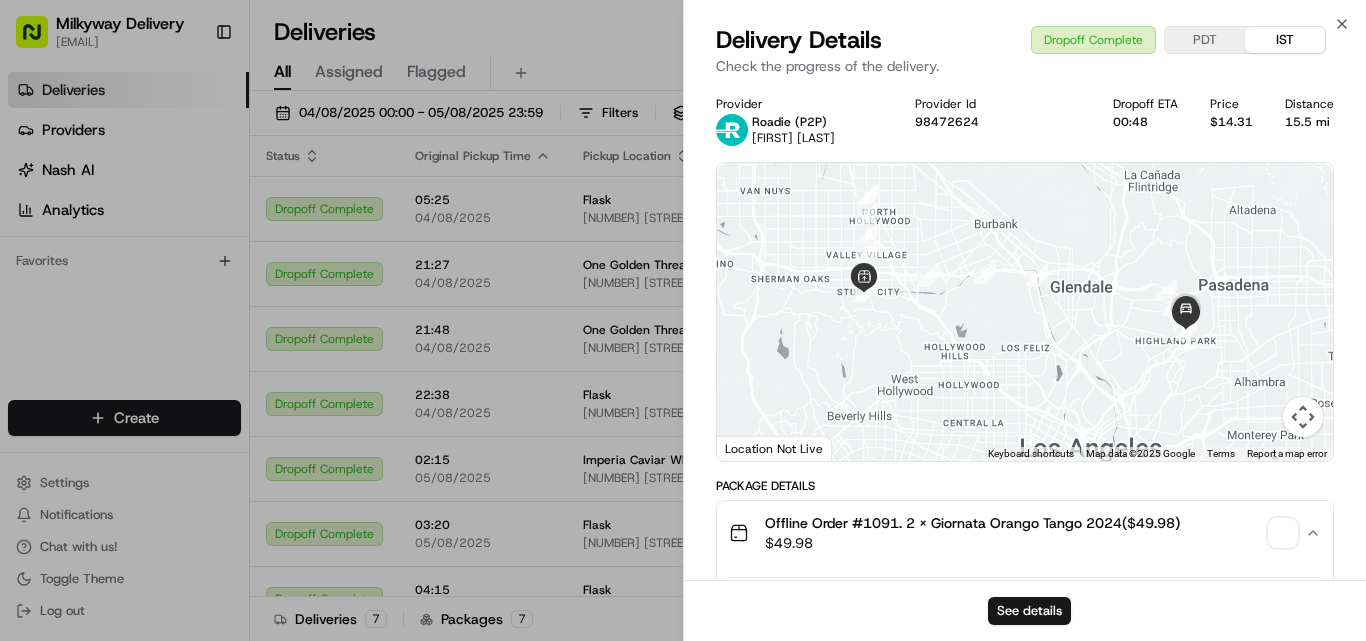 click on "15.5 mi" at bounding box center [1309, 122] 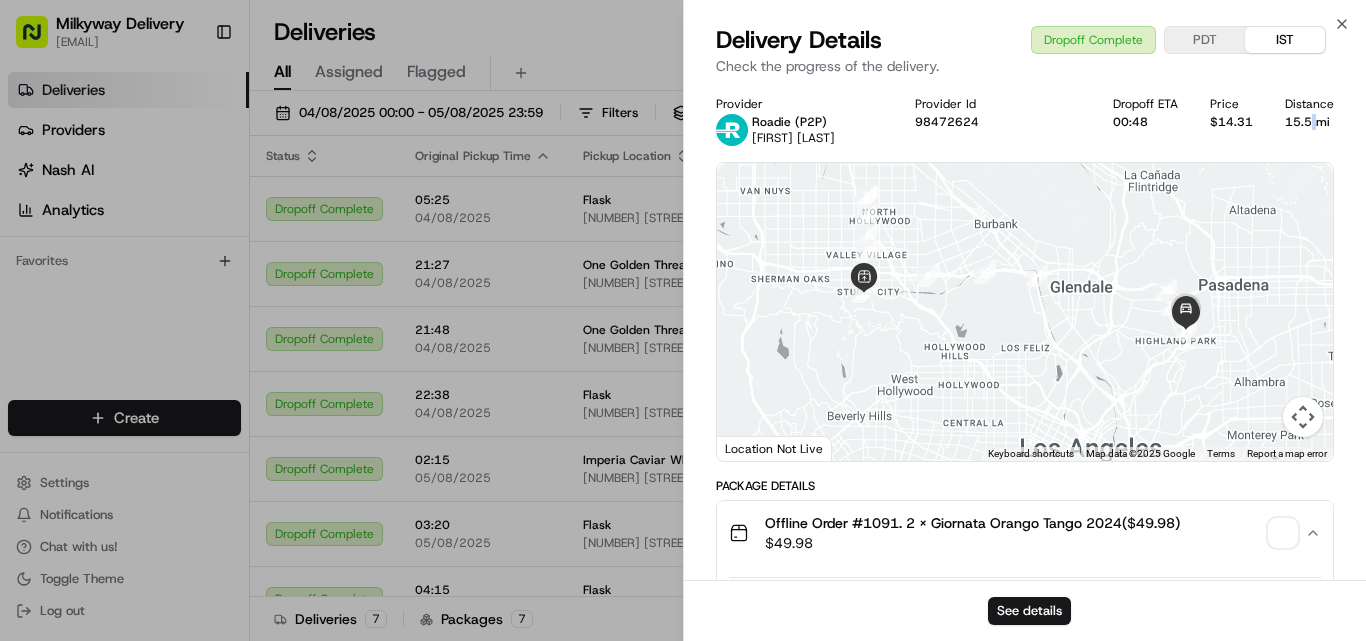 click on "15.5 mi" at bounding box center (1309, 122) 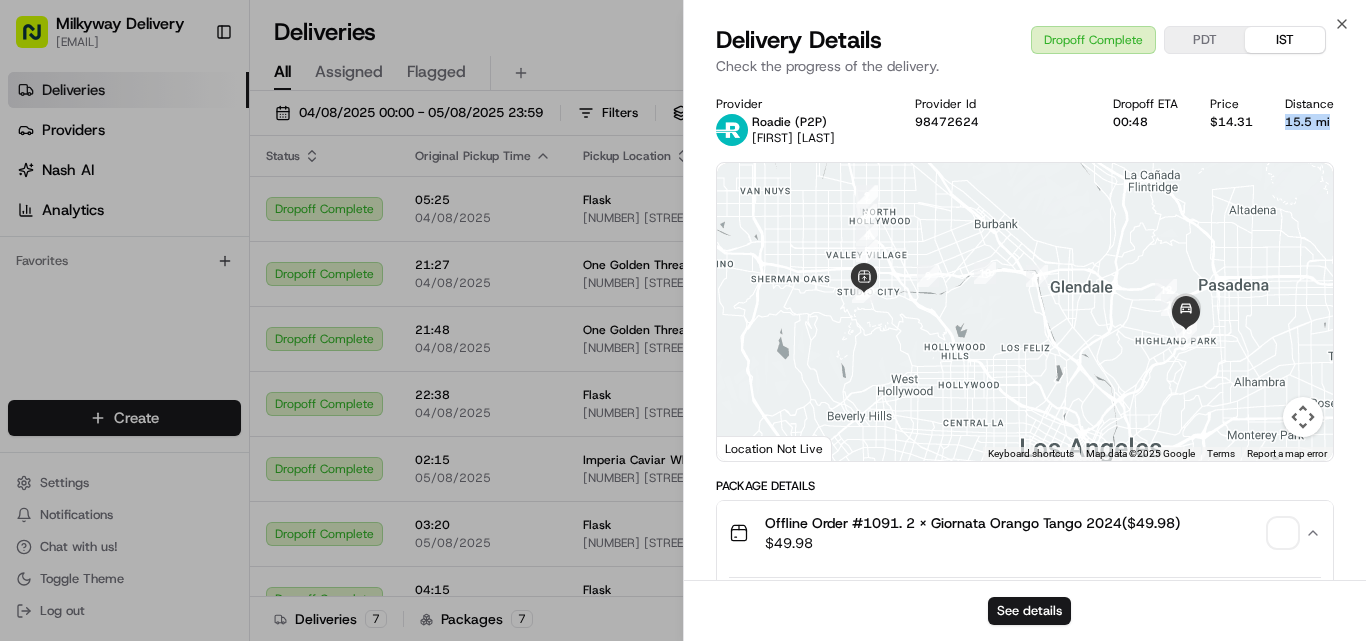 copy on "15.5 mi" 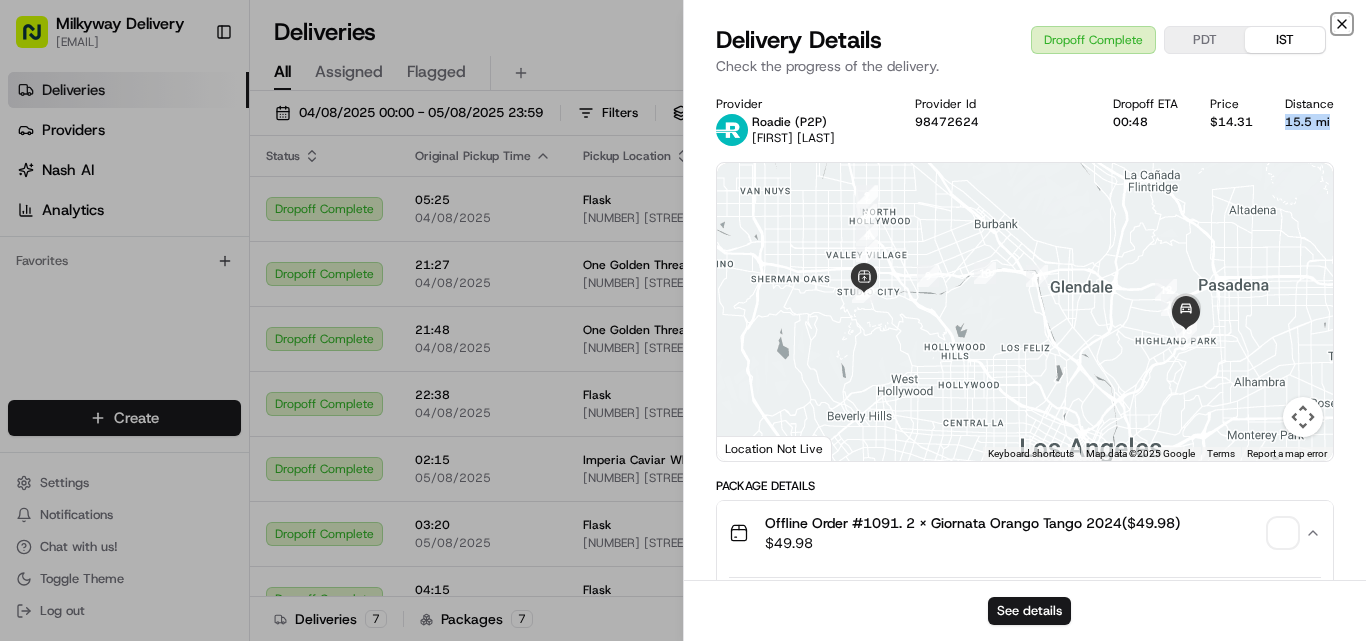 click 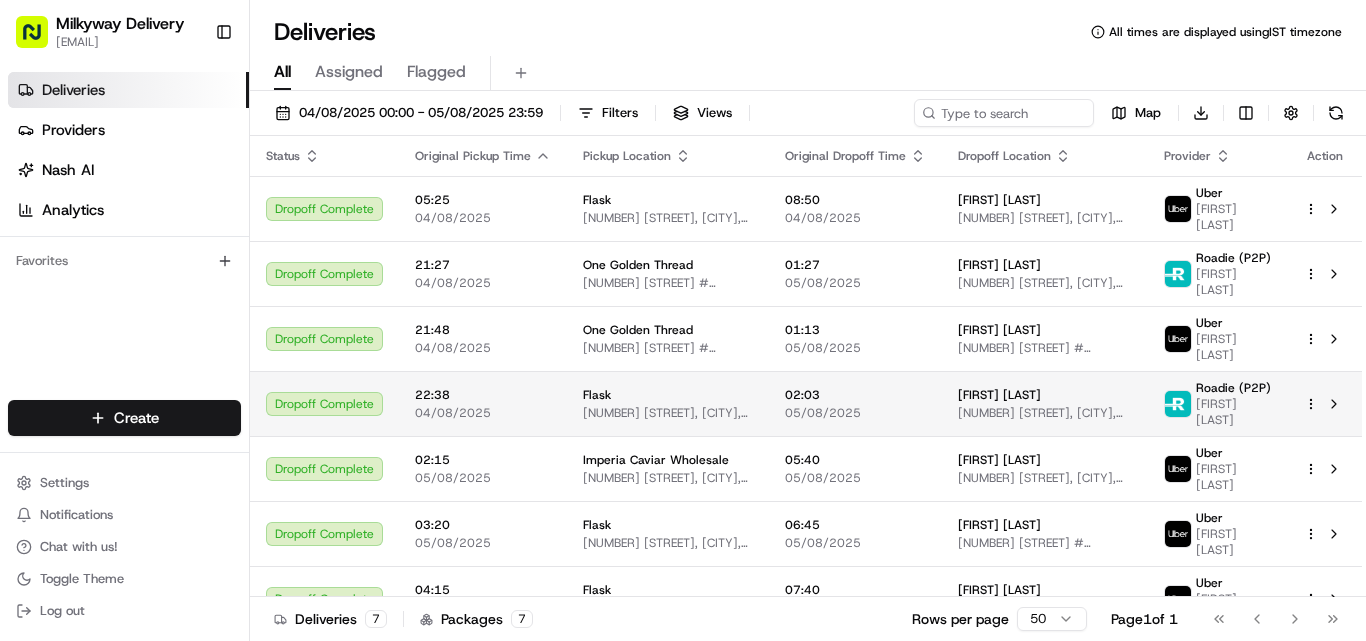 click on "[NUMBER] [STREET], [CITY], [STATE] [POSTAL_CODE], [COUNTRY]" at bounding box center (668, 413) 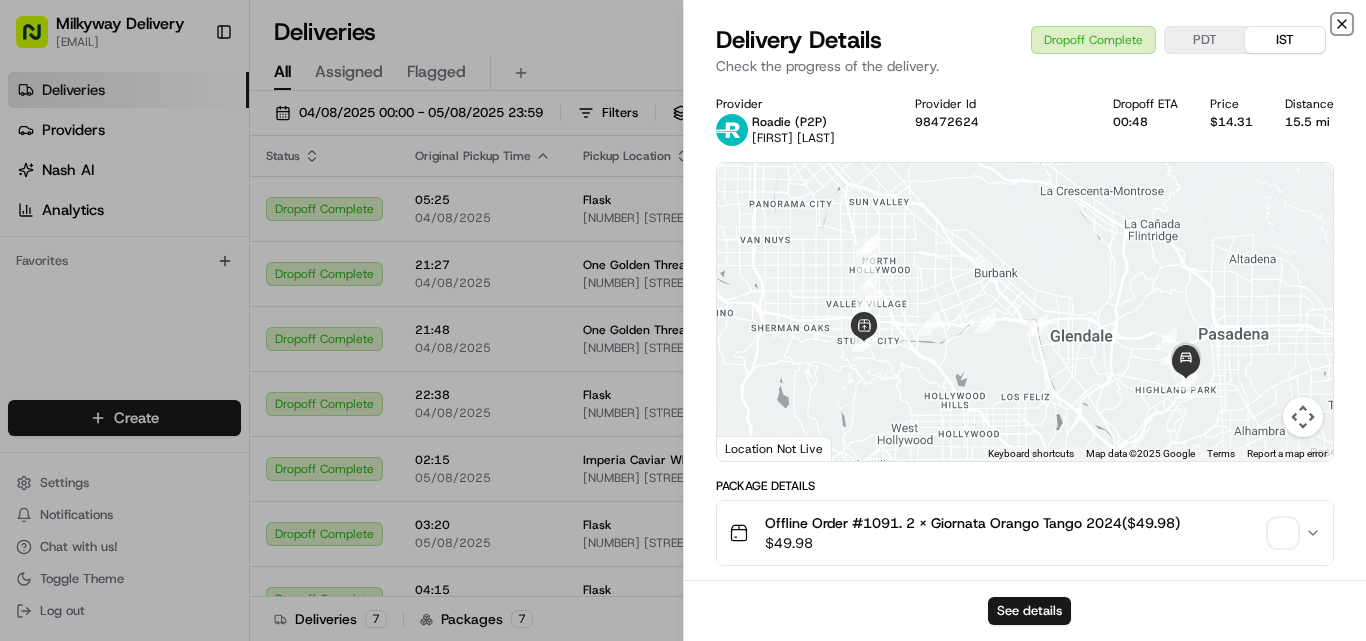 click 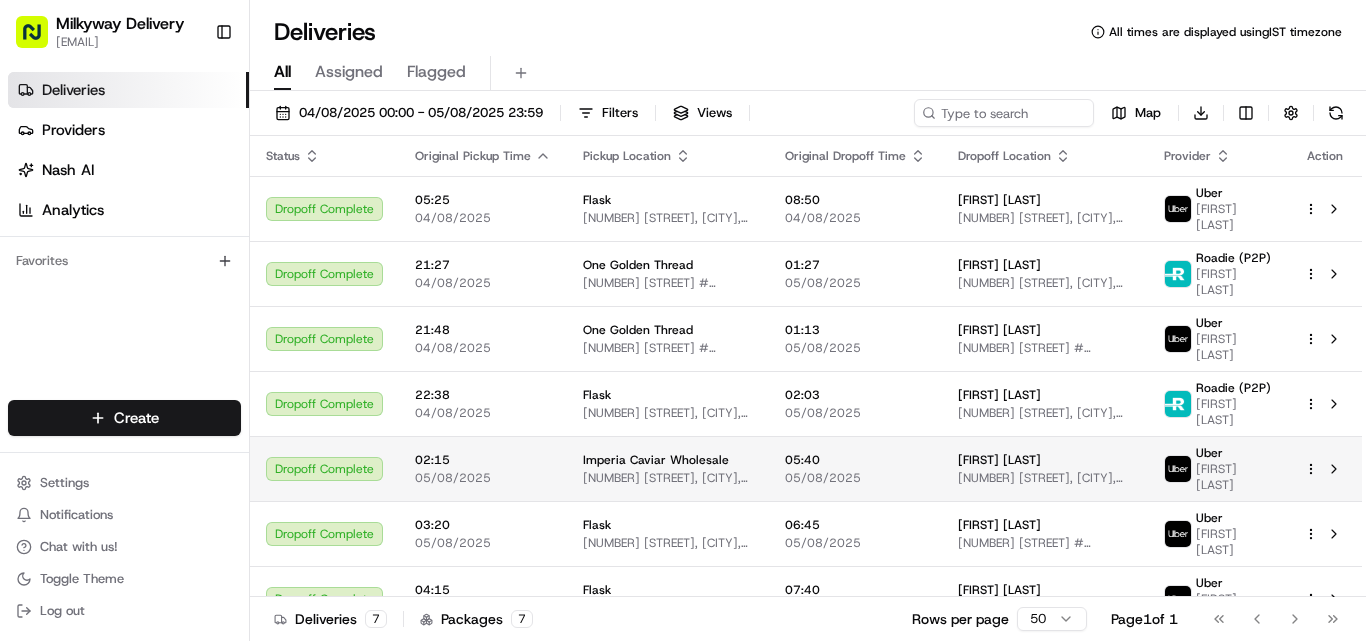 click on "Imperia Caviar Wholesale" at bounding box center (656, 460) 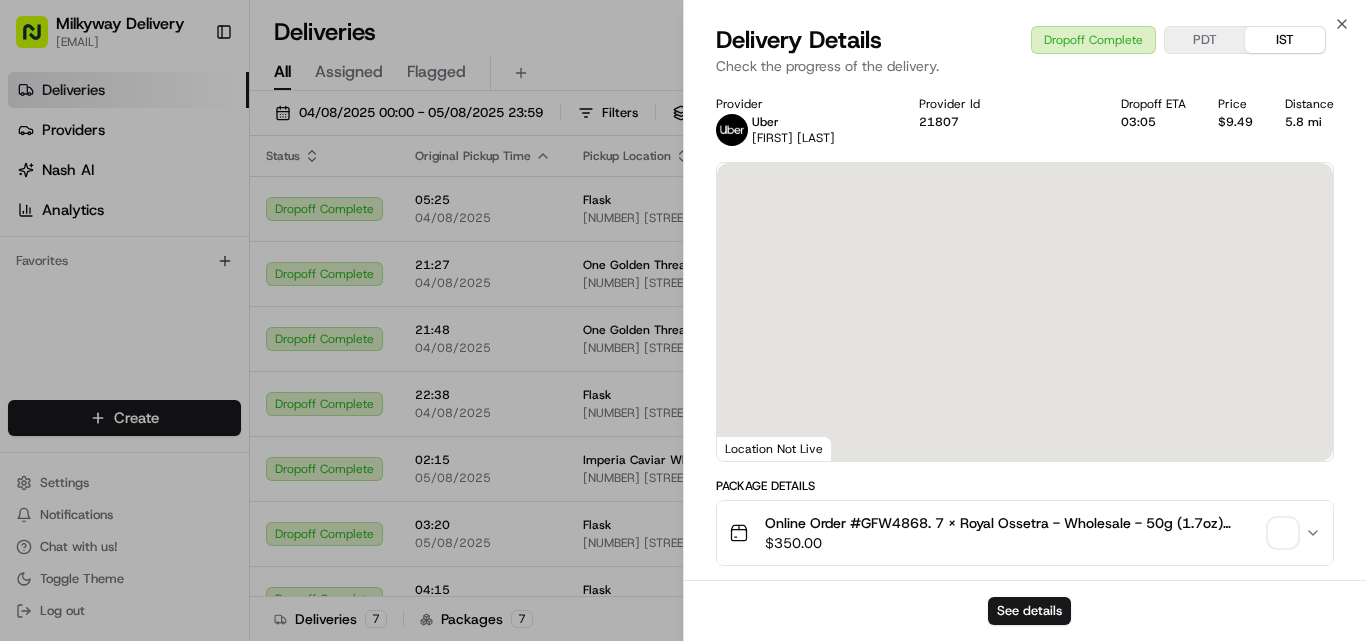 click on "Online Order #GFW4868. 7 x Royal Ossetra - Wholesale - 50g (1.7oz)($350.00)" at bounding box center [1013, 523] 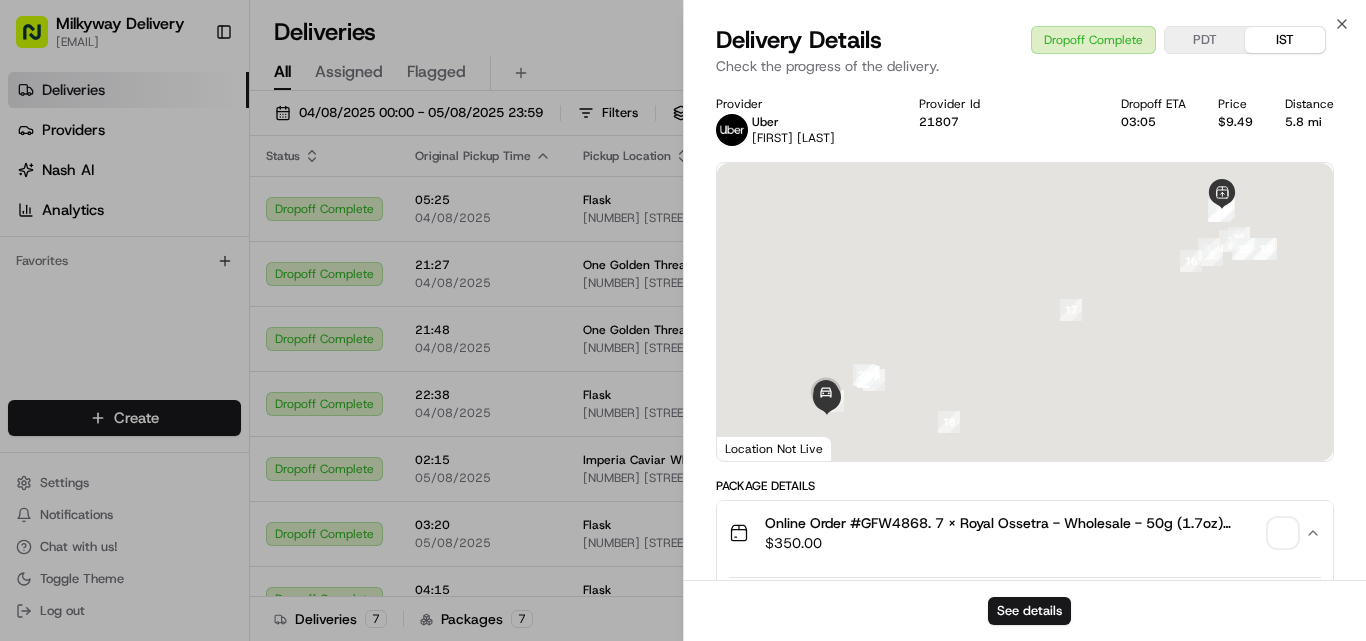 click on "Online Order #GFW4868. 7 x Royal Ossetra - Wholesale - 50g (1.7oz)($350.00)" at bounding box center [1013, 523] 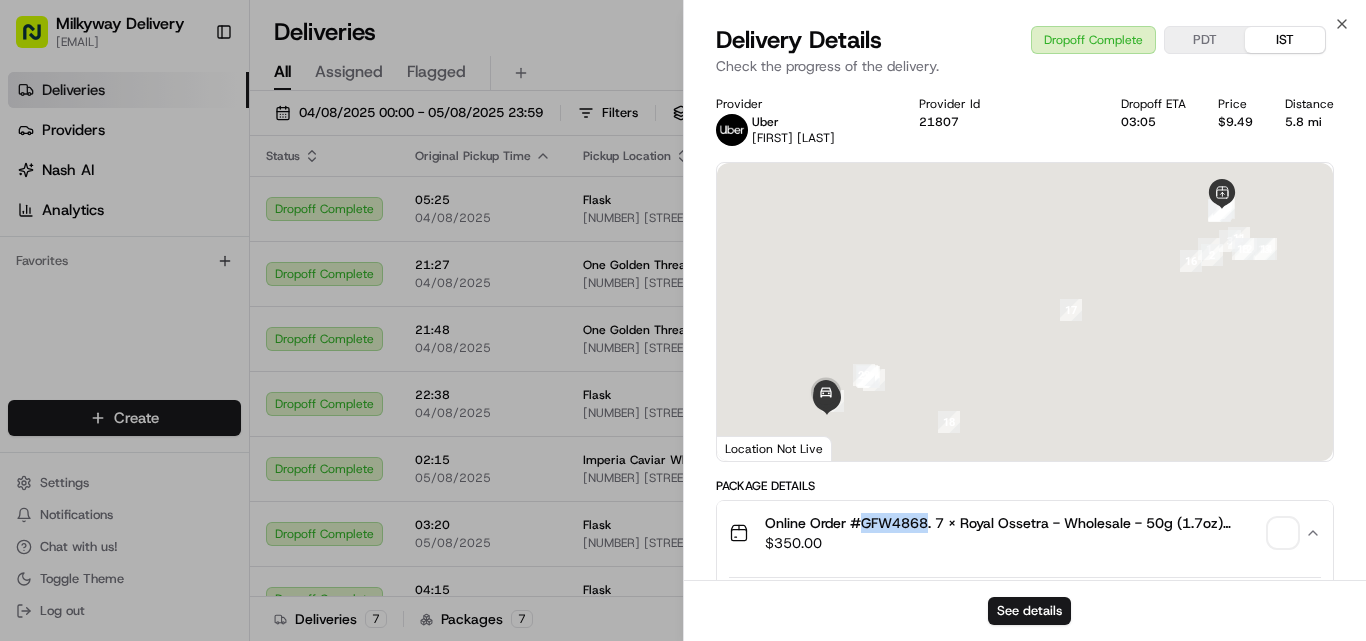 type 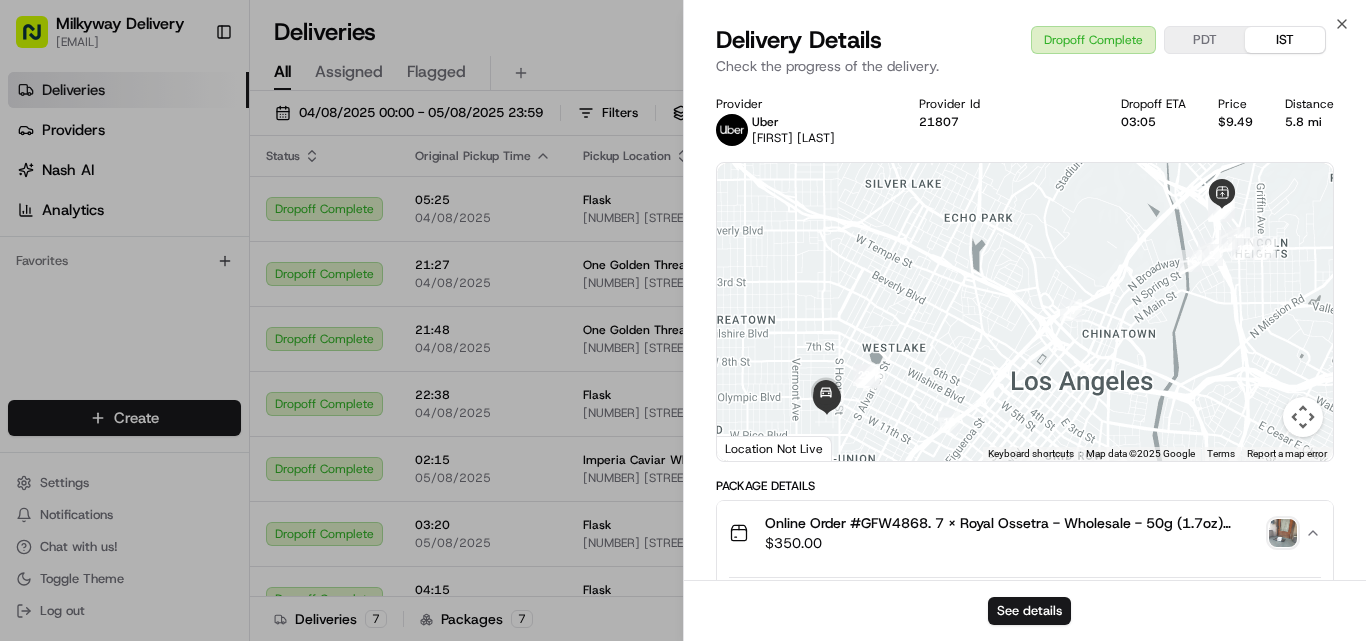 click on "5.8 mi" at bounding box center (1309, 122) 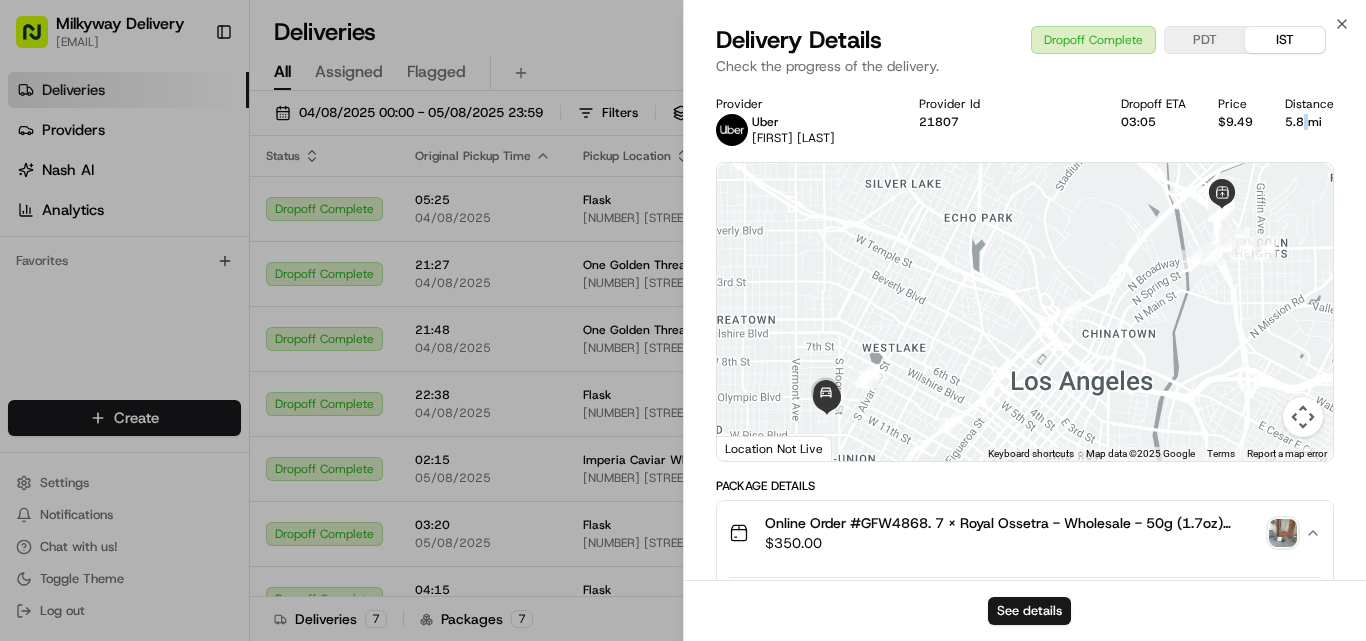 click on "5.8 mi" at bounding box center [1309, 122] 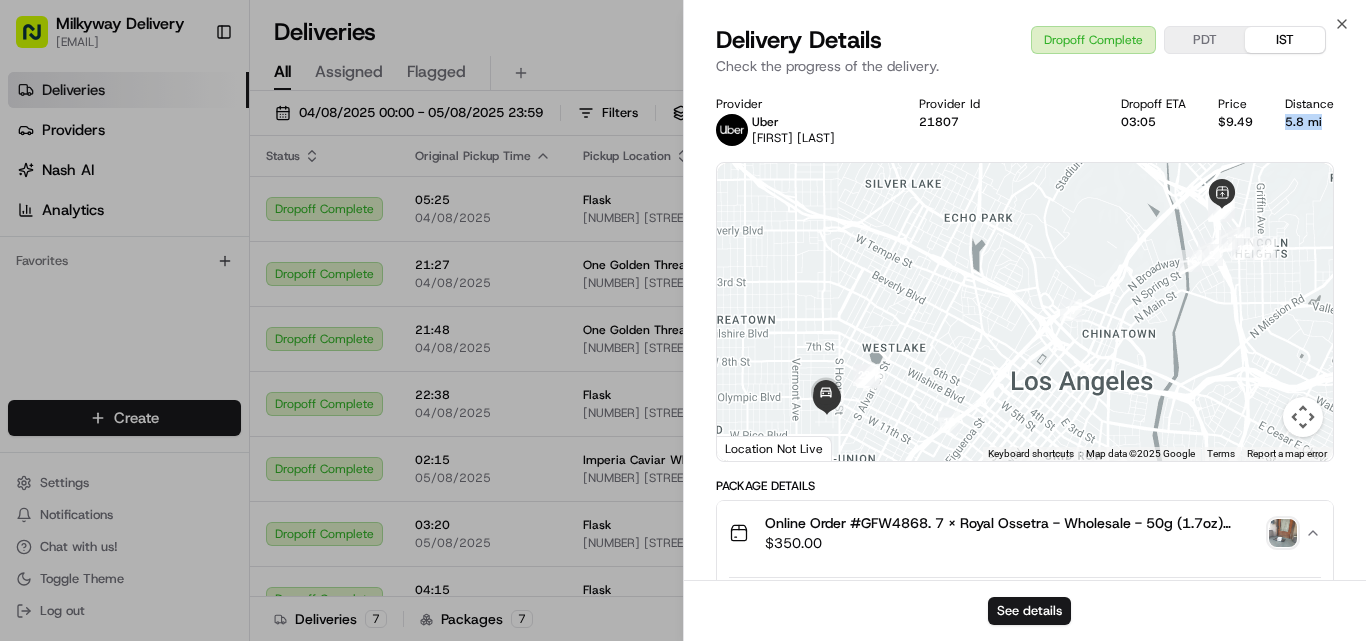 click on "5.8 mi" at bounding box center [1309, 122] 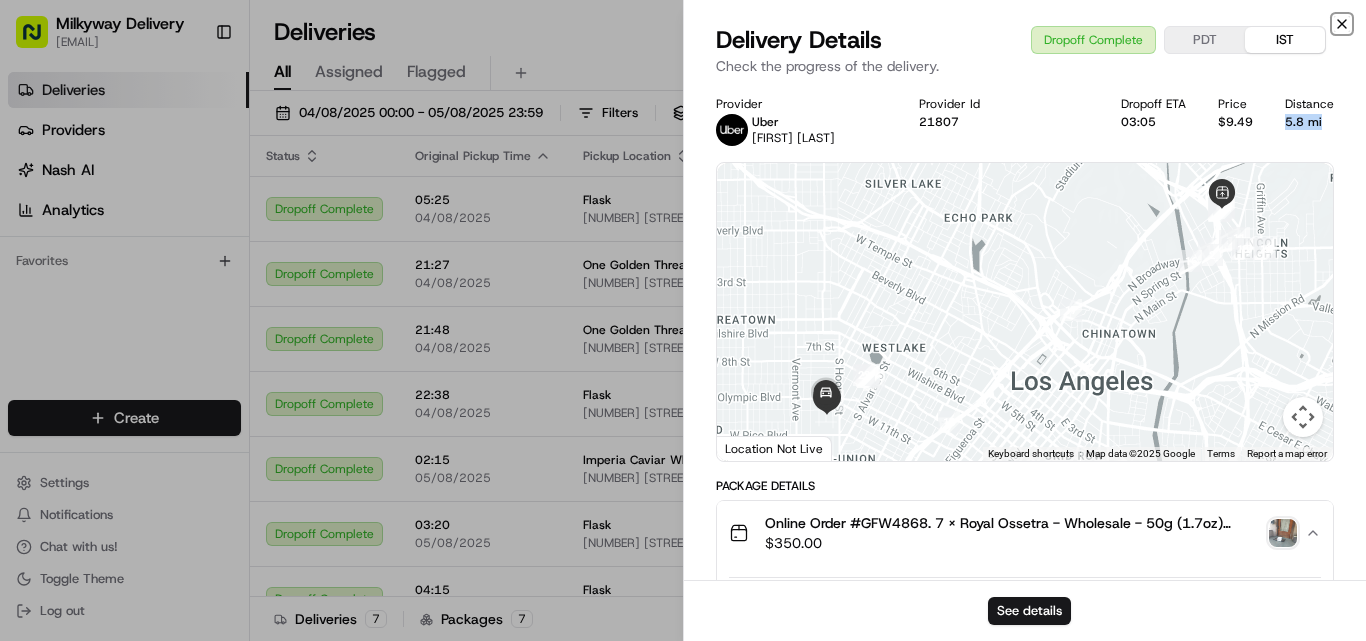 click 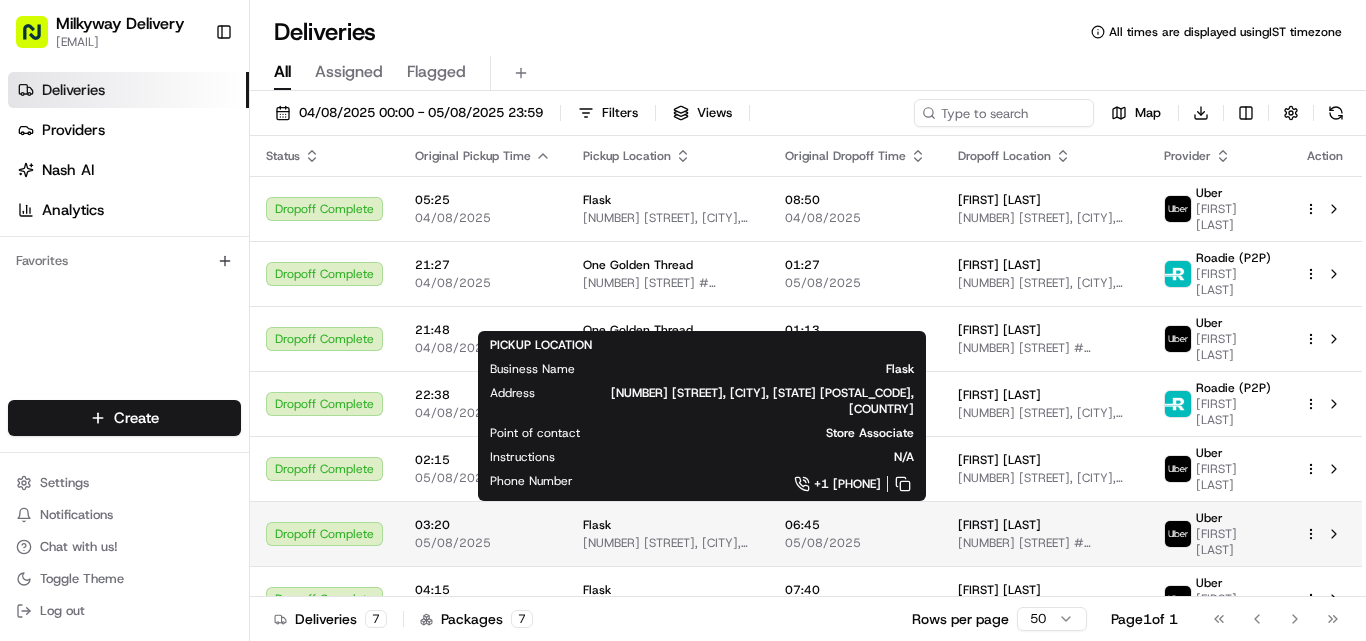 click on "Flask" at bounding box center (668, 525) 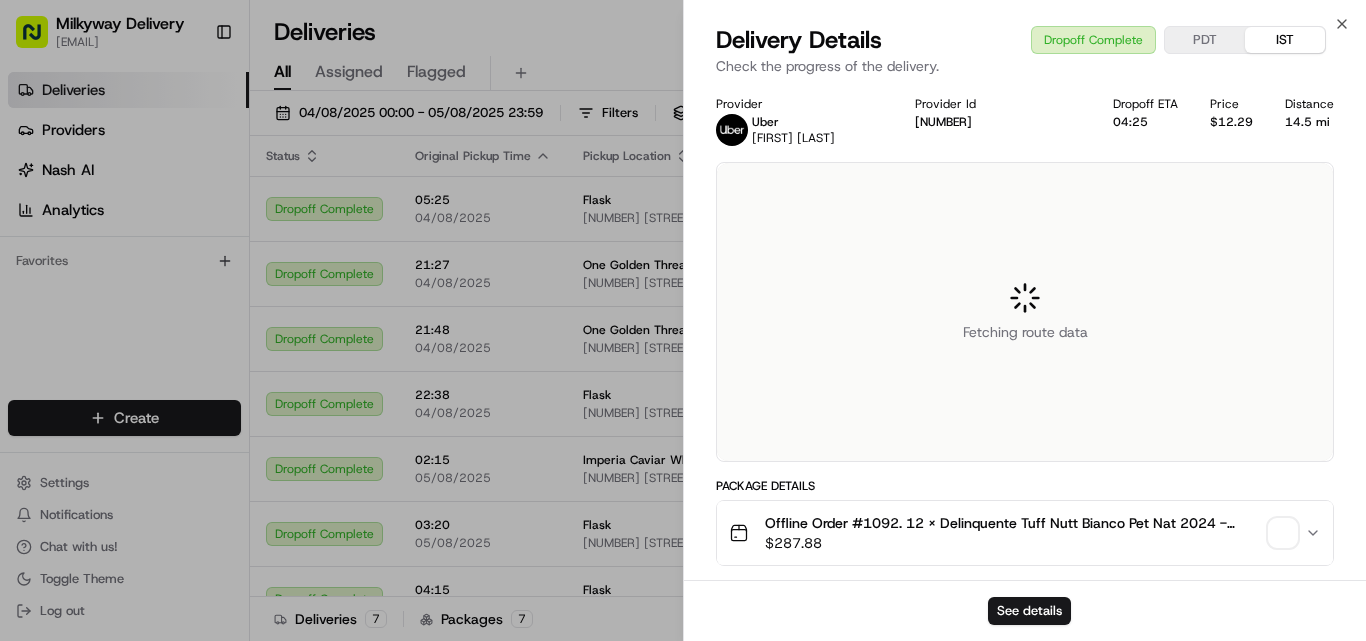 click on "Offline Order #1092. 12 x Delinquente Tuff Nutt Bianco Pet Nat 2024 - Default Title($287.88)" at bounding box center (1013, 523) 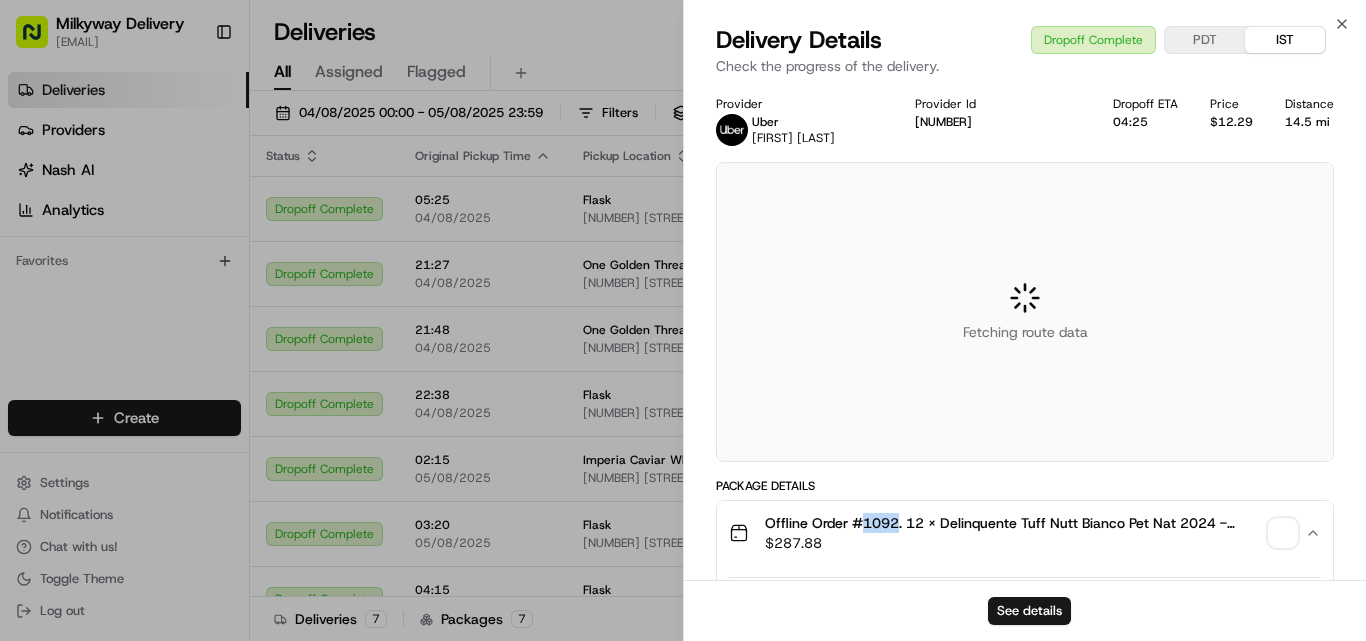 click on "Offline Order #1092. 12 x Delinquente Tuff Nutt Bianco Pet Nat 2024 - Default Title($287.88)" at bounding box center (1013, 523) 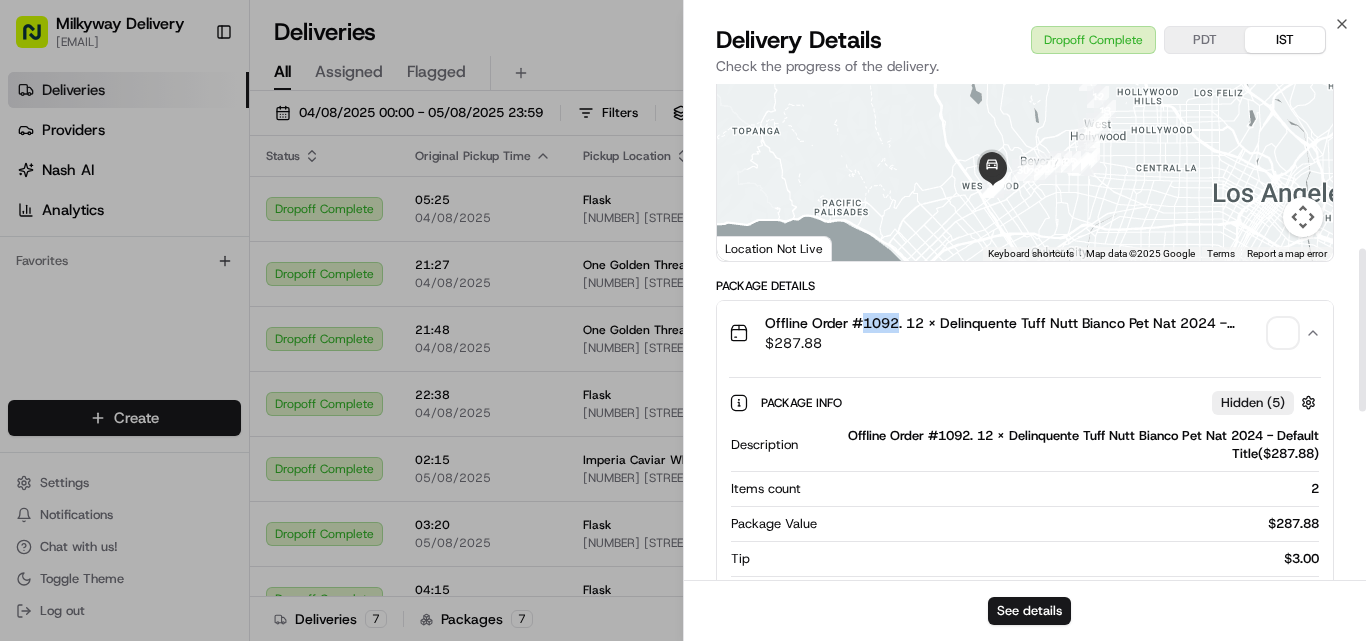 scroll, scrollTop: 500, scrollLeft: 0, axis: vertical 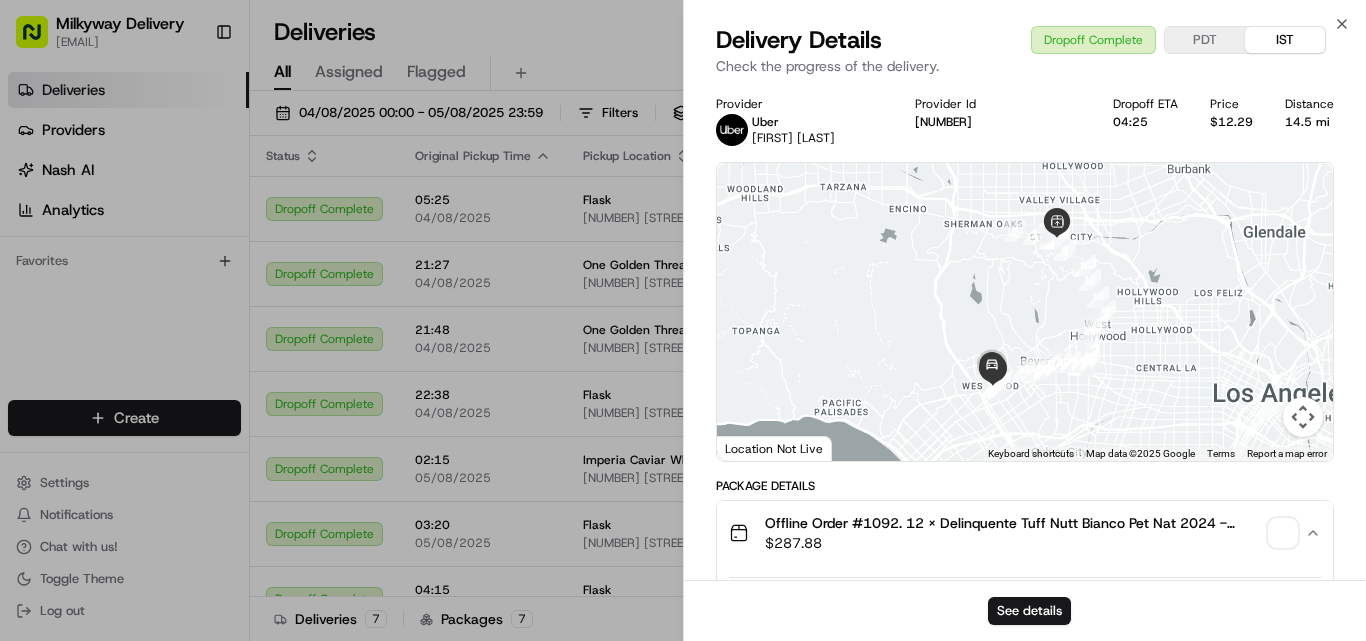 click on "14.5 mi" at bounding box center [1309, 122] 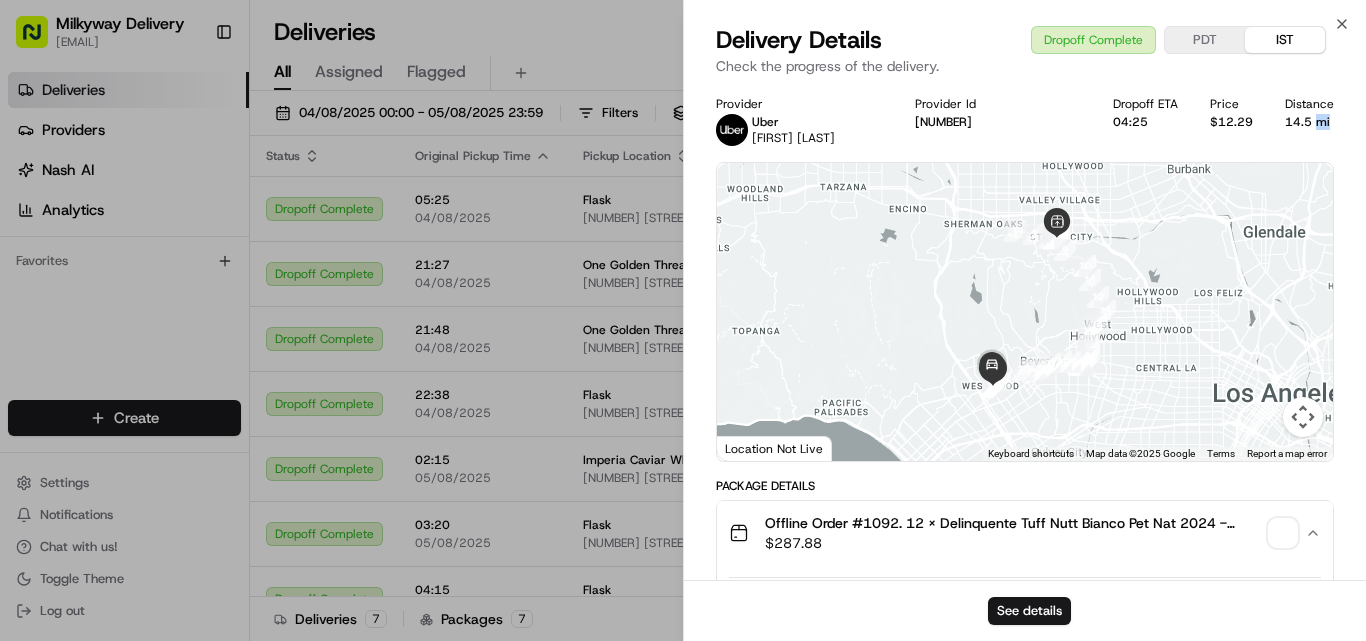 click on "14.5 mi" at bounding box center [1309, 122] 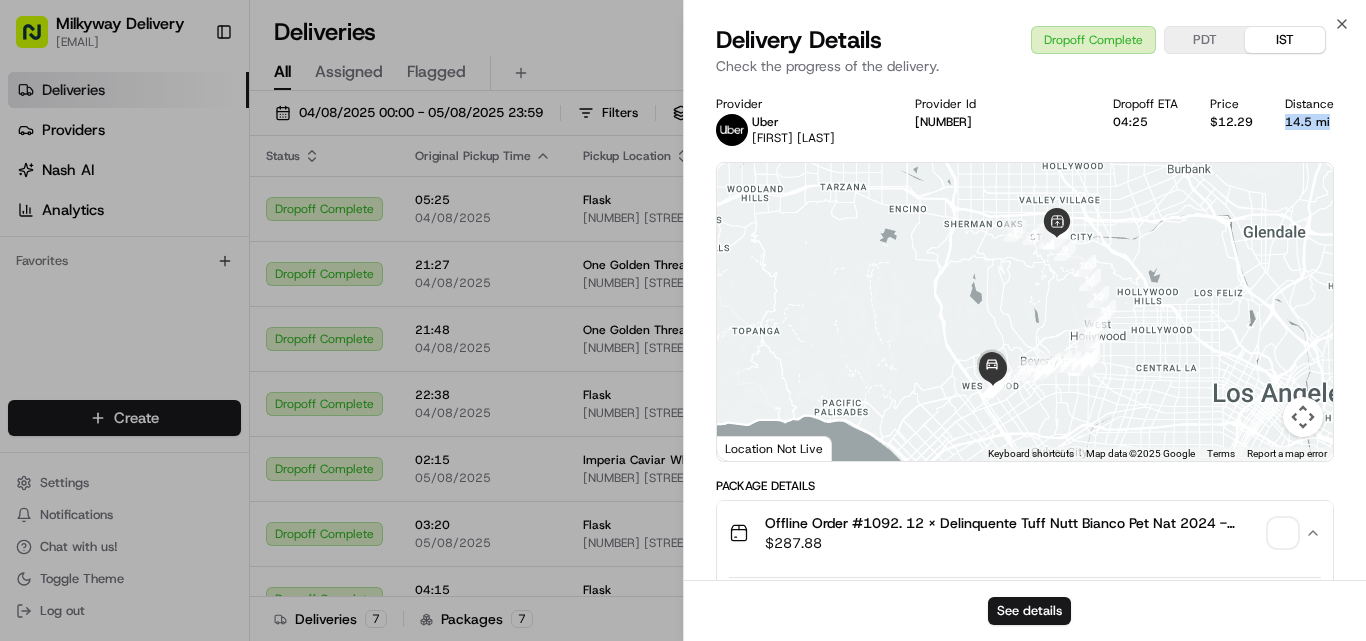click on "14.5 mi" at bounding box center [1309, 122] 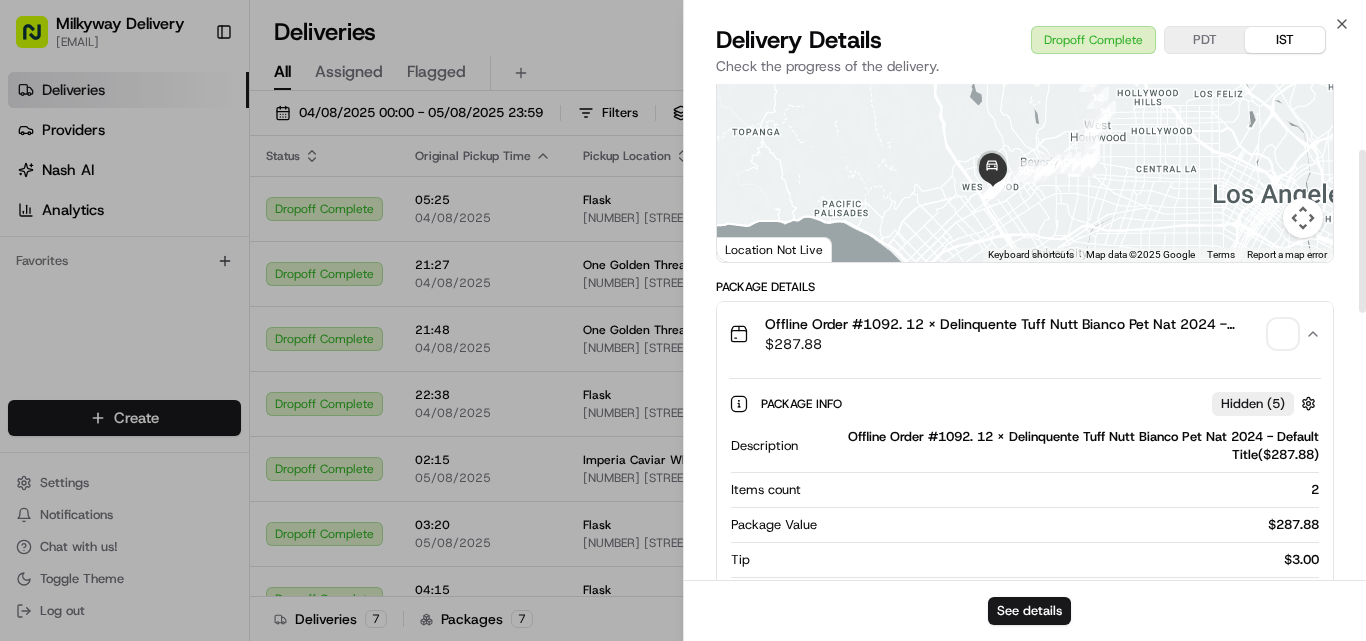 scroll, scrollTop: 200, scrollLeft: 0, axis: vertical 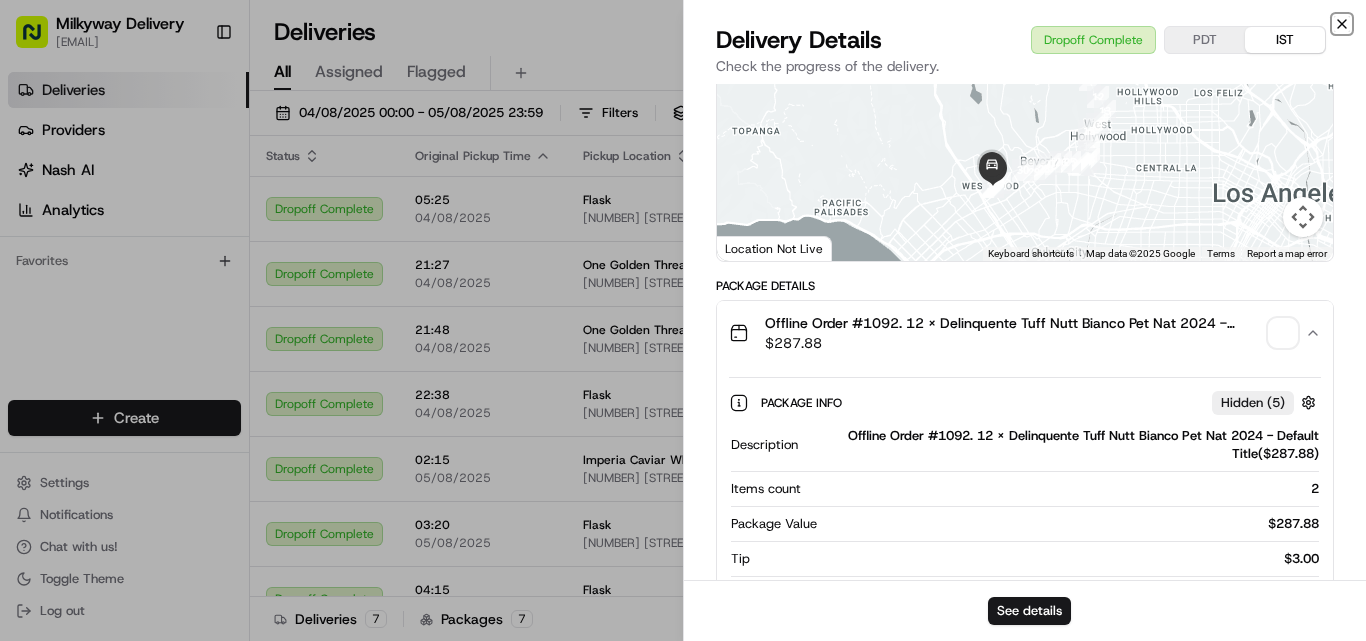 click 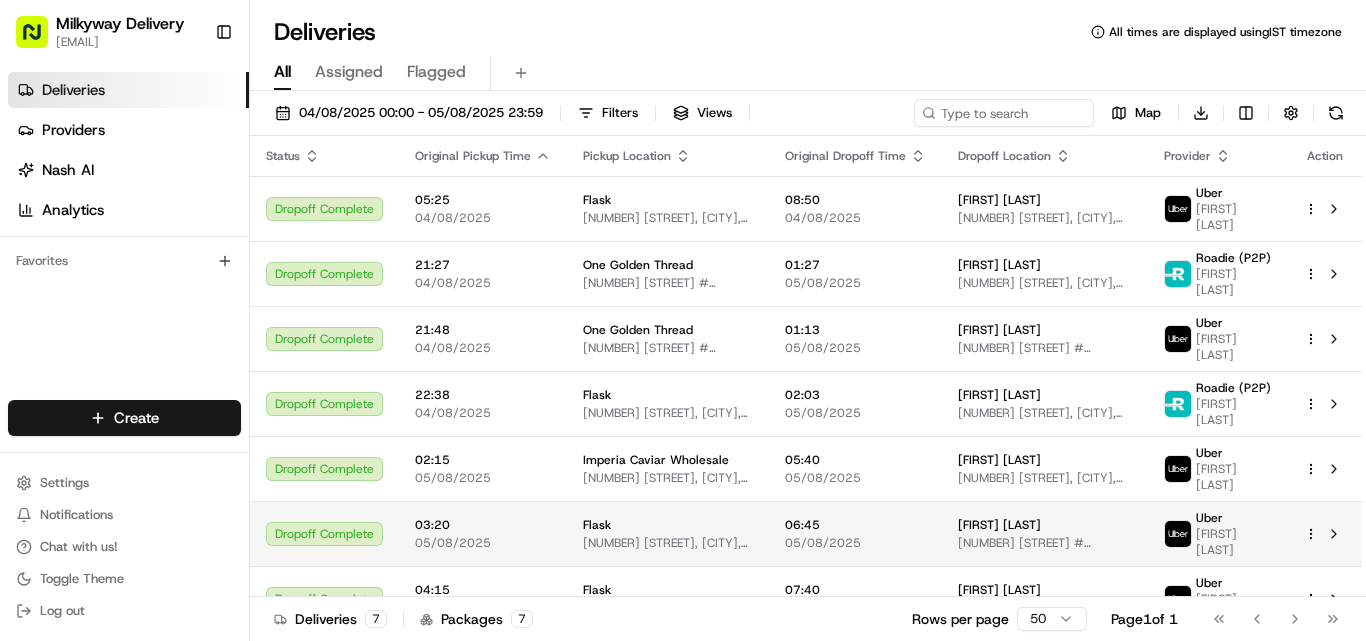 click on "Flask" at bounding box center [668, 525] 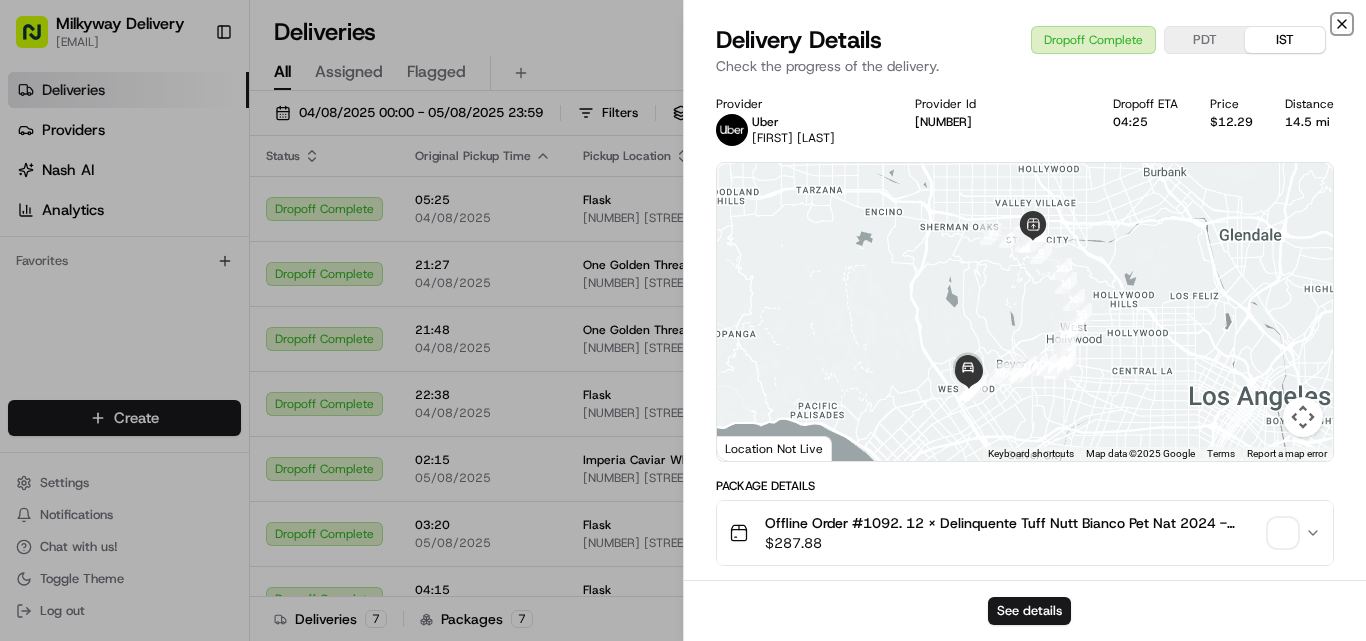 click 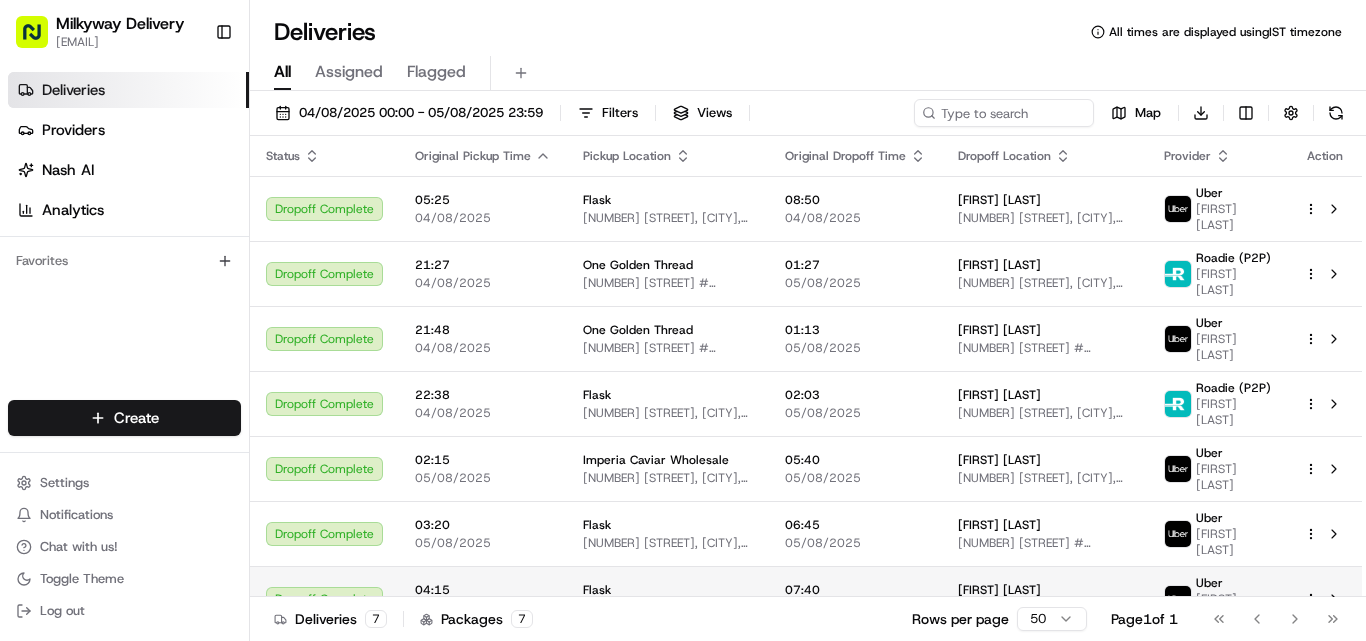 click on "Flask [NUMBER] [STREET], [CITY], [STATE] [POSTAL_CODE], [COUNTRY]" at bounding box center (668, 599) 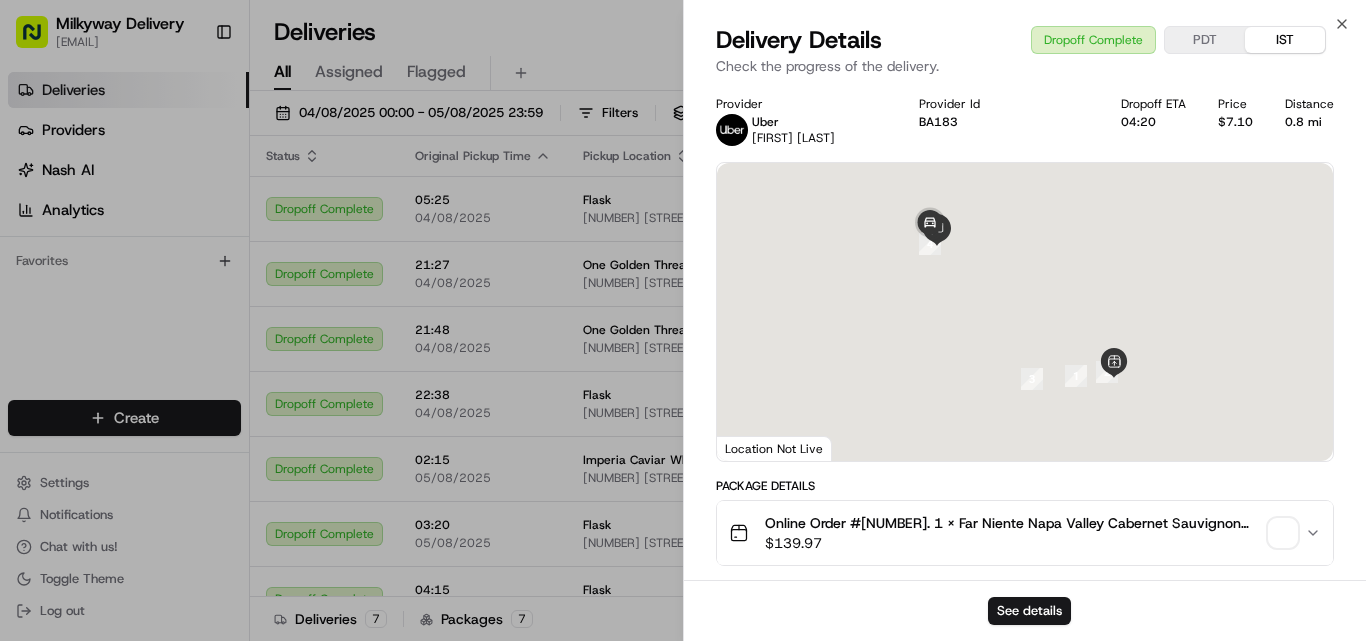 click on "Online Order #[NUMBER]. 1 x Far Niente Napa Valley Cabernet Sauvignon 2021([PRICE])" at bounding box center (1013, 523) 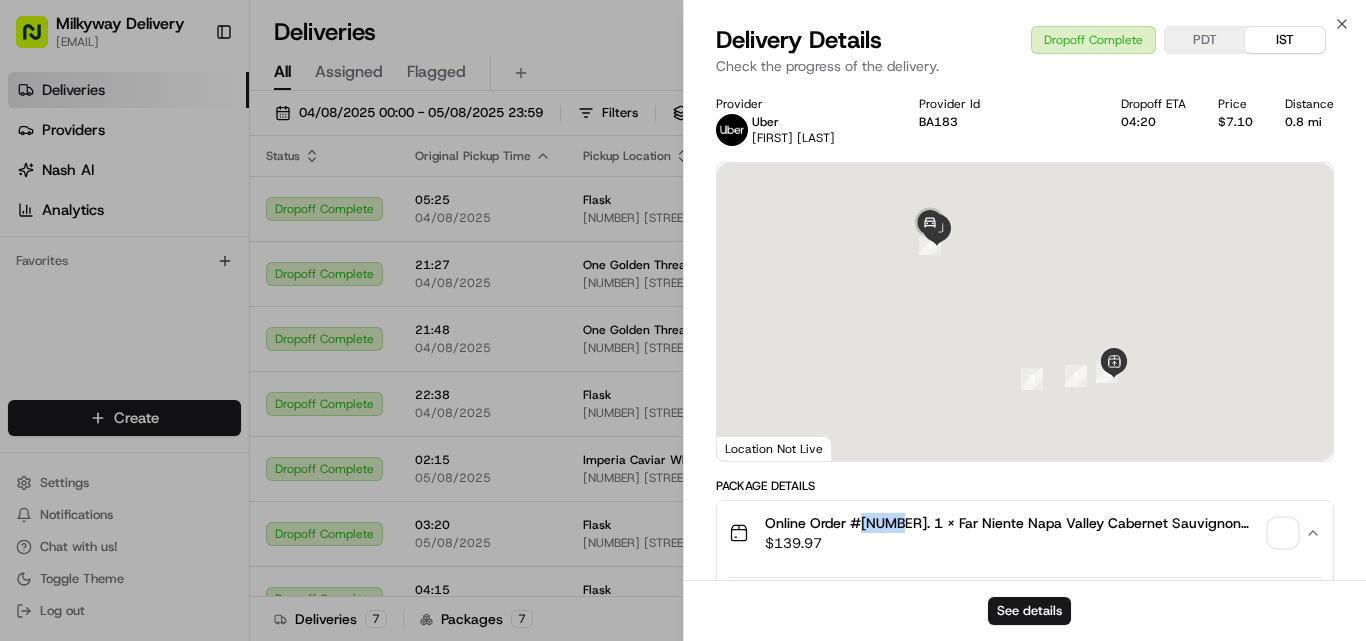 click on "Online Order #[NUMBER]. 1 x Far Niente Napa Valley Cabernet Sauvignon 2021([PRICE])" at bounding box center (1013, 523) 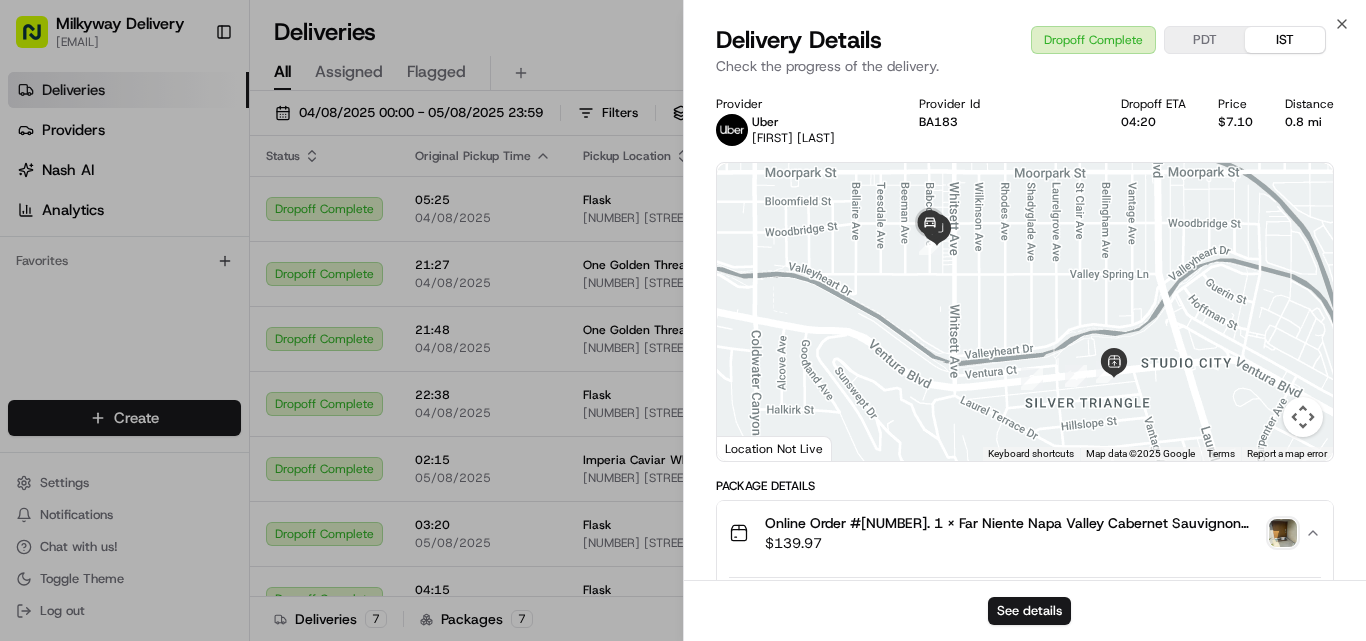 click on "0.8 mi" at bounding box center [1309, 122] 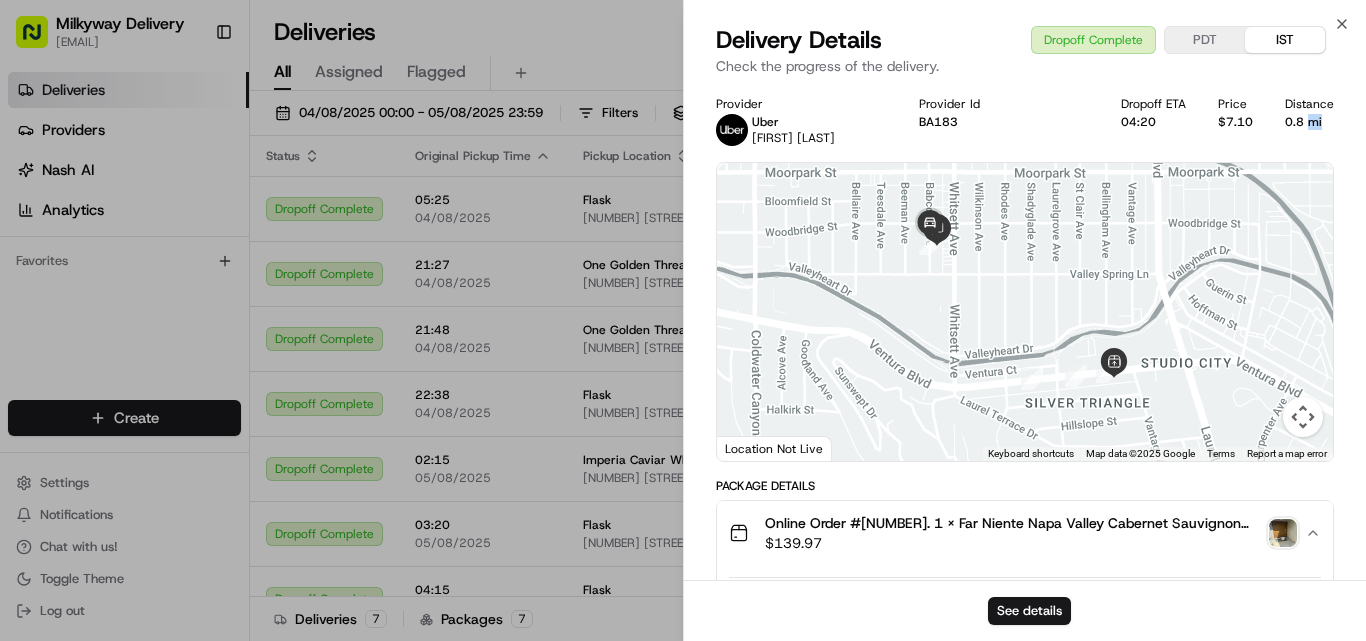click on "0.8 mi" at bounding box center [1309, 122] 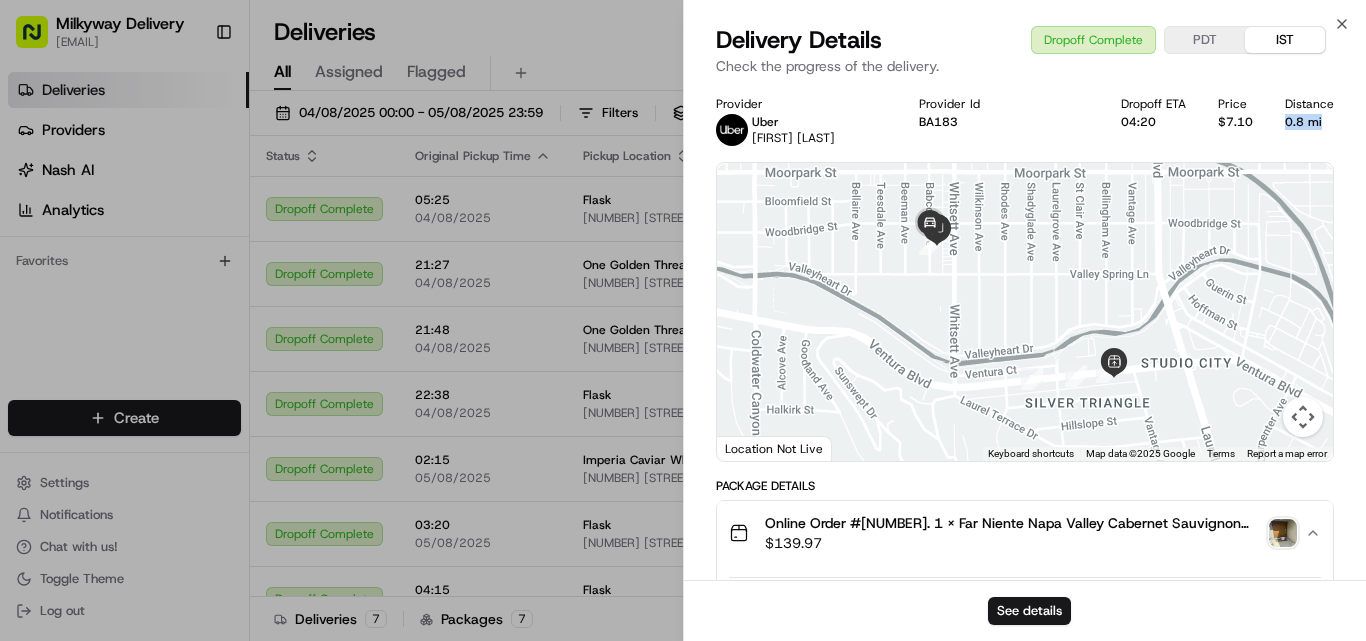 click on "0.8 mi" at bounding box center [1309, 122] 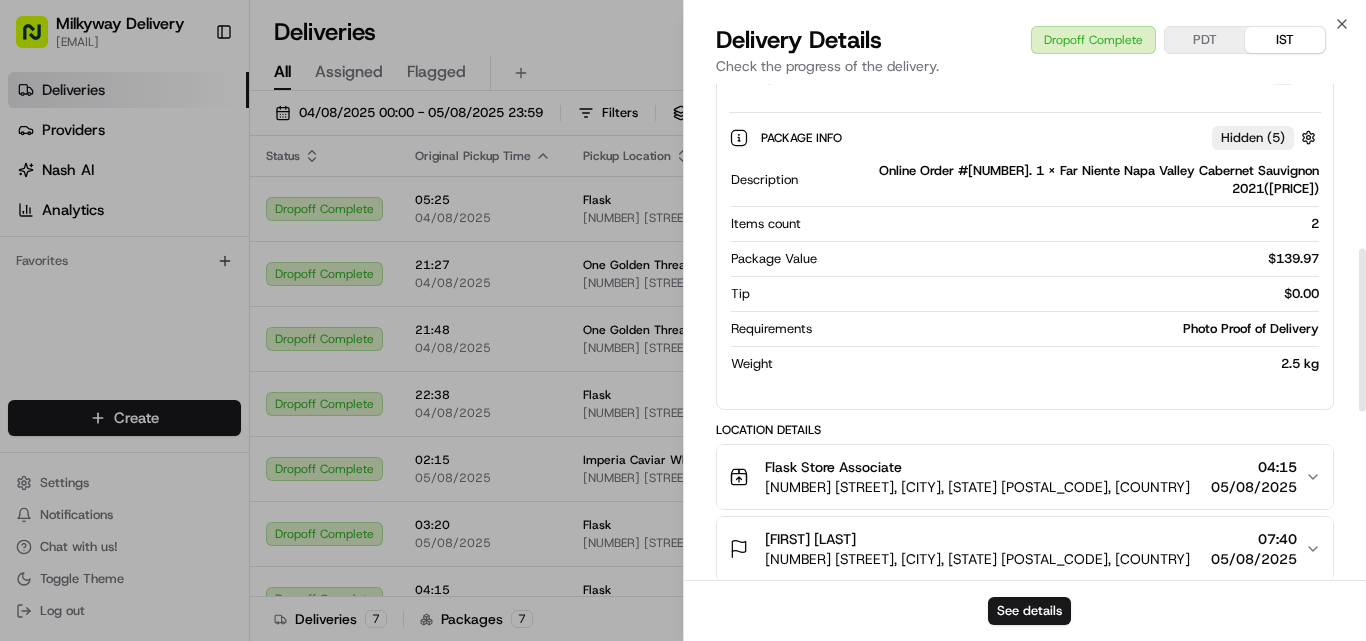 scroll, scrollTop: 500, scrollLeft: 0, axis: vertical 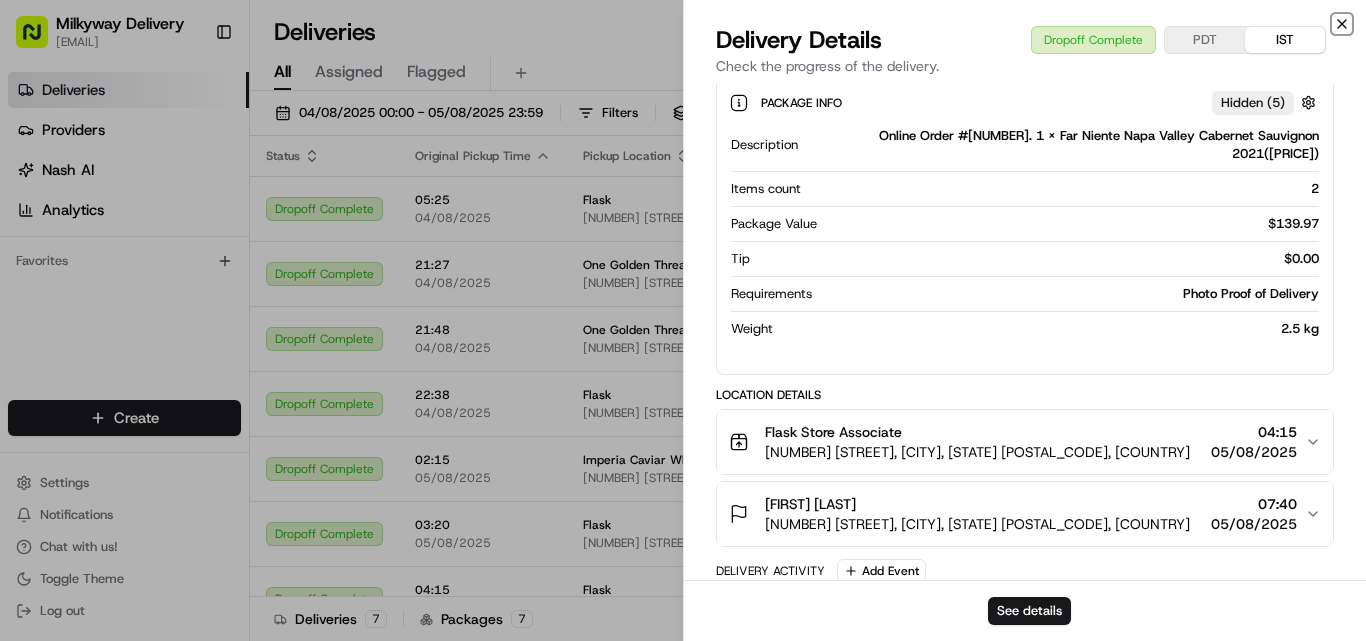 click 